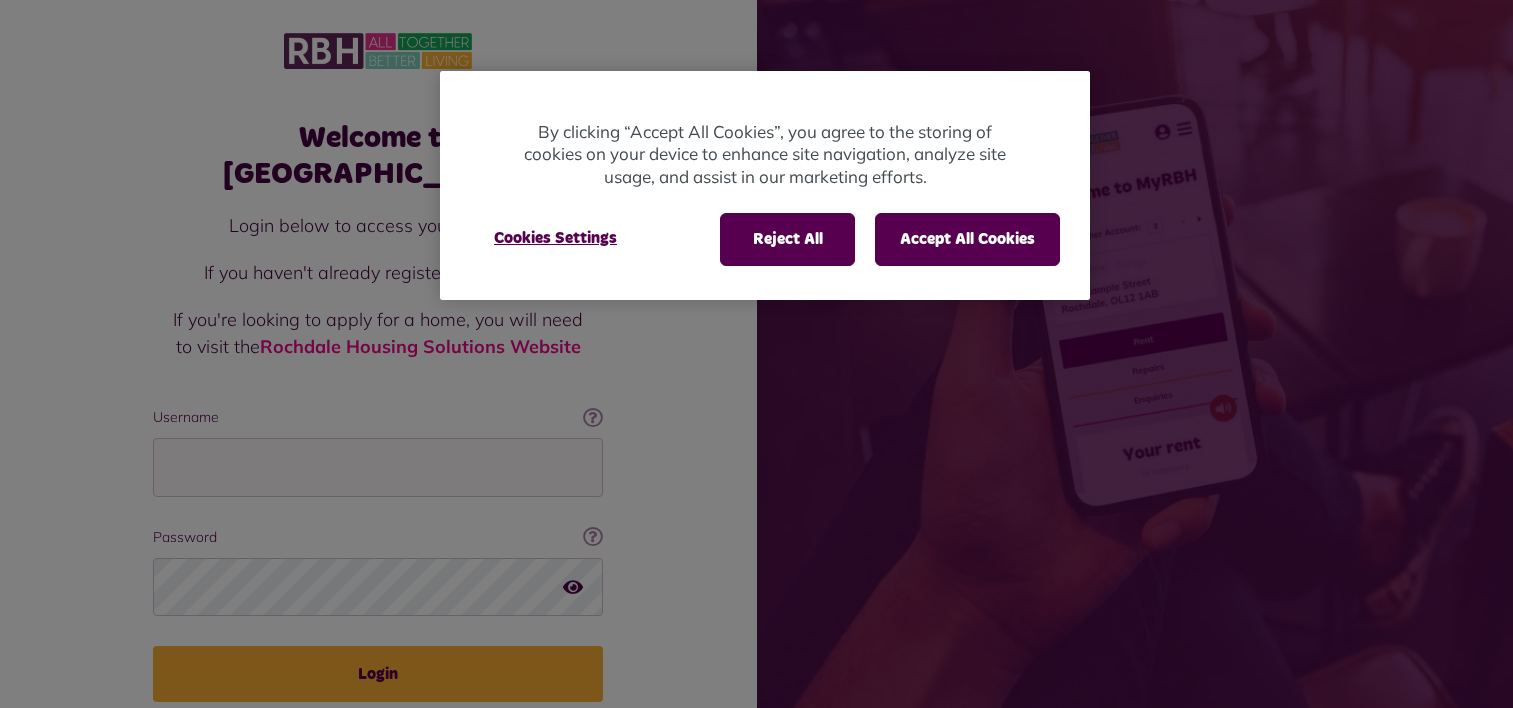 scroll, scrollTop: 0, scrollLeft: 0, axis: both 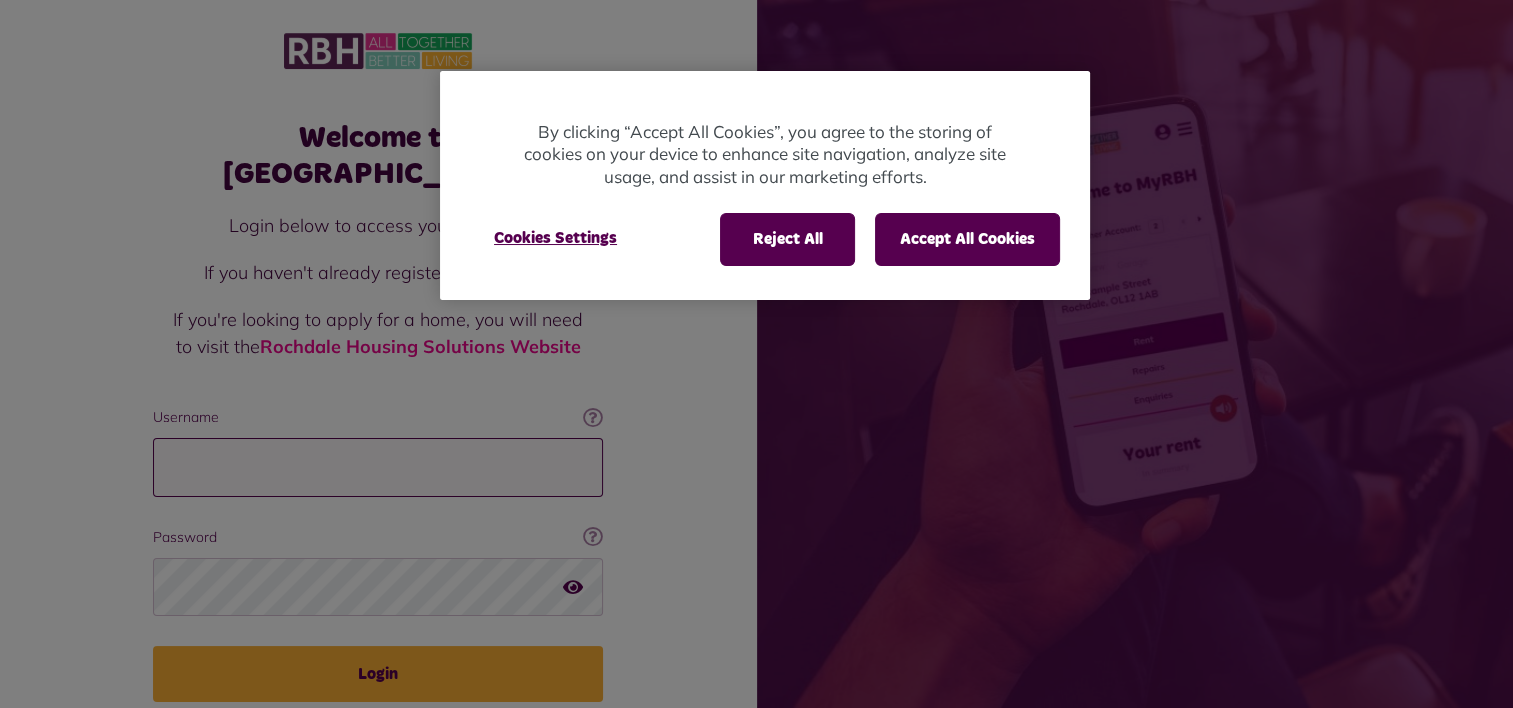 type on "**********" 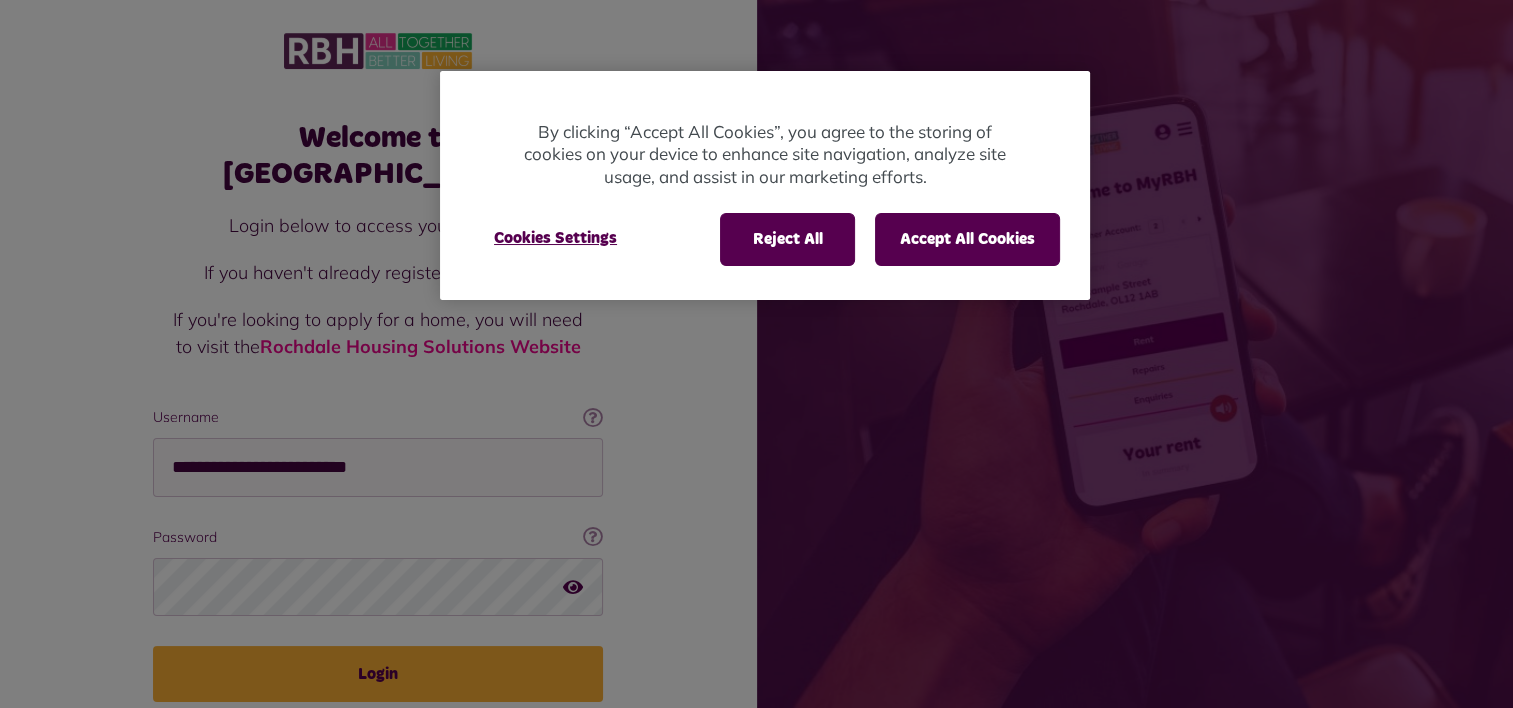 drag, startPoint x: 872, startPoint y: 238, endPoint x: 862, endPoint y: 252, distance: 17.20465 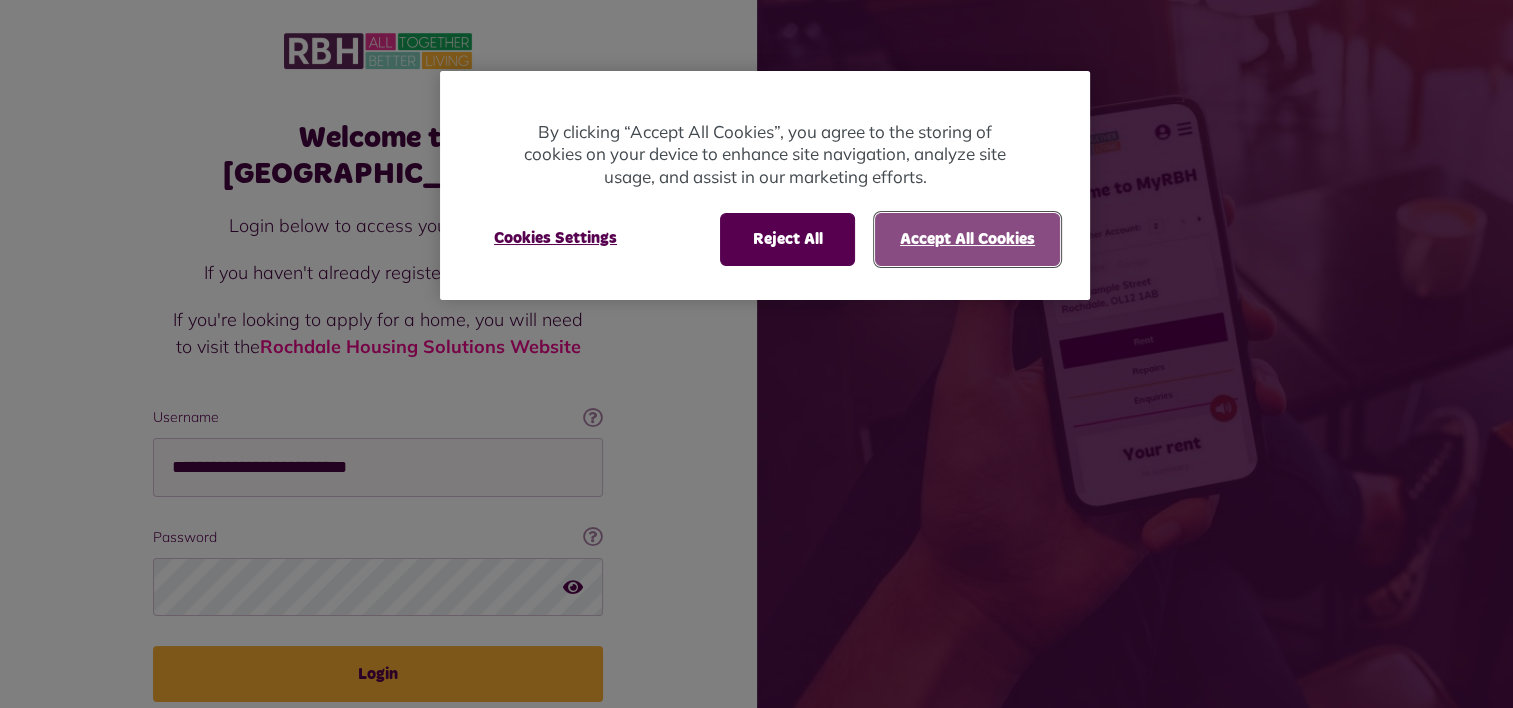 click on "Accept All Cookies" at bounding box center [967, 239] 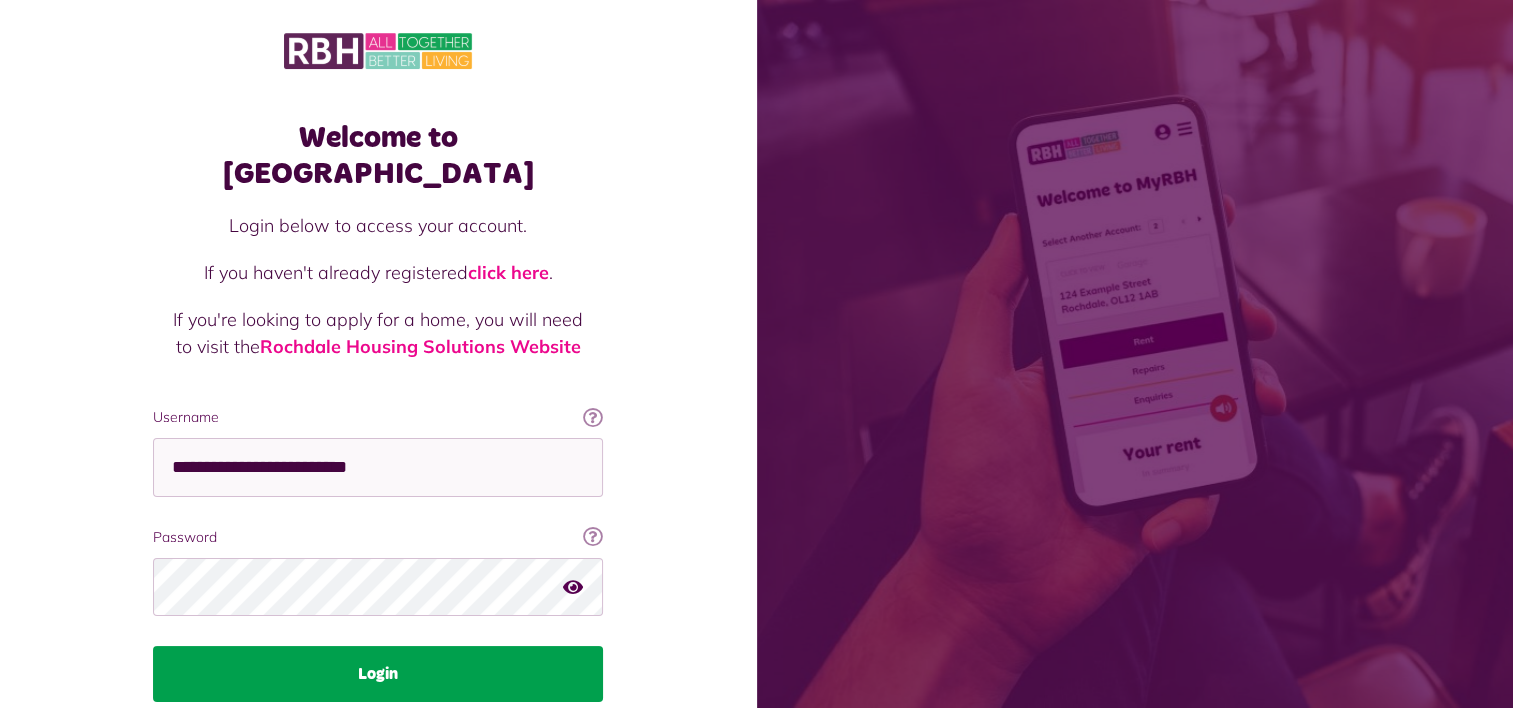 click on "Login" at bounding box center (378, 674) 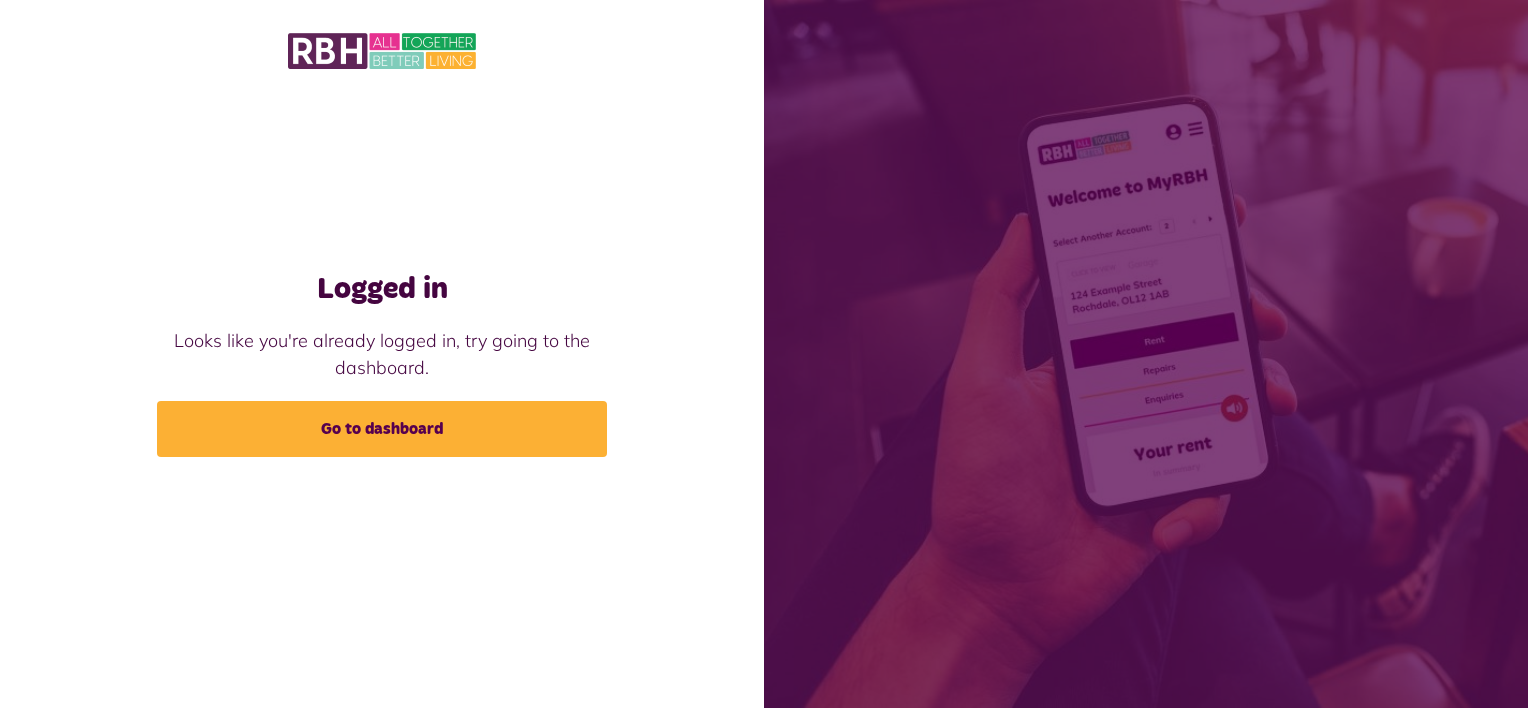 scroll, scrollTop: 0, scrollLeft: 0, axis: both 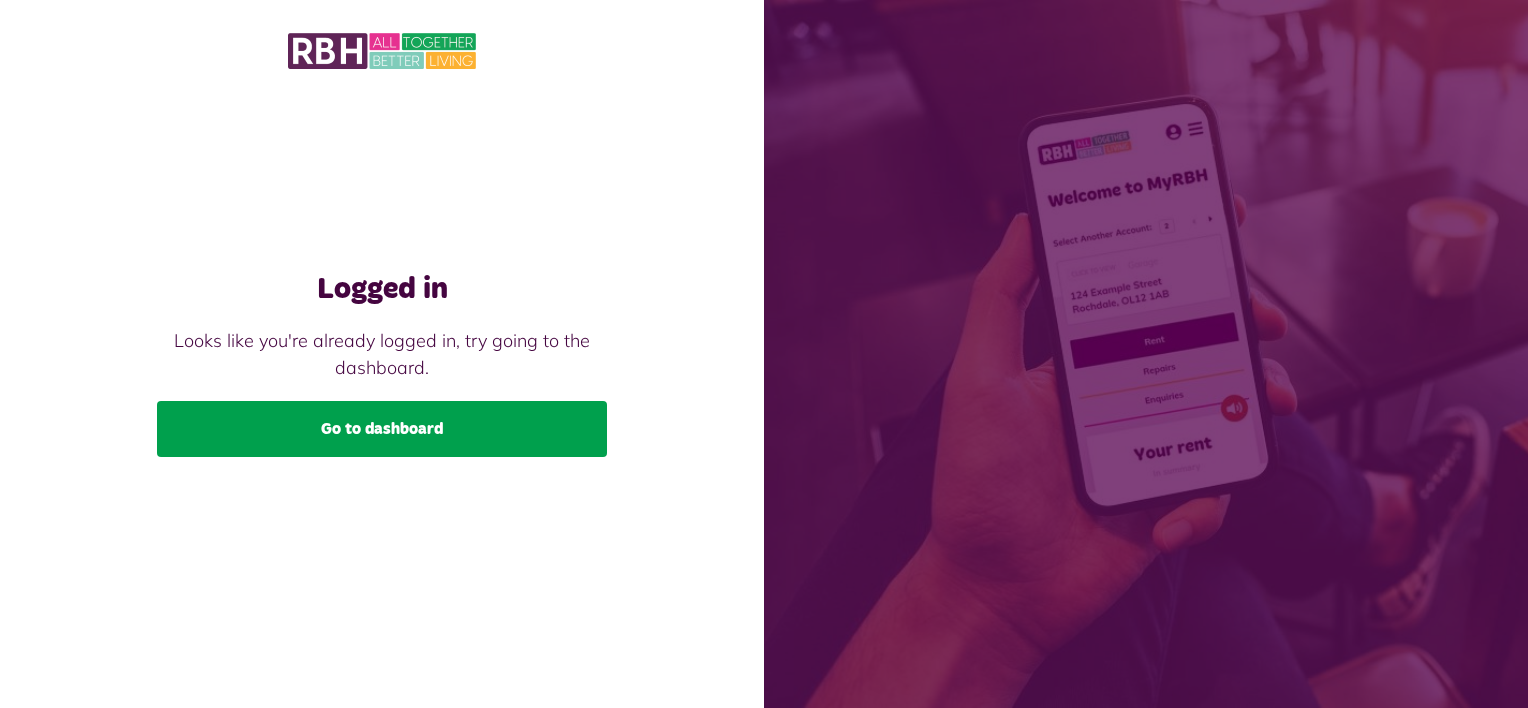 click on "Go to dashboard" at bounding box center (382, 429) 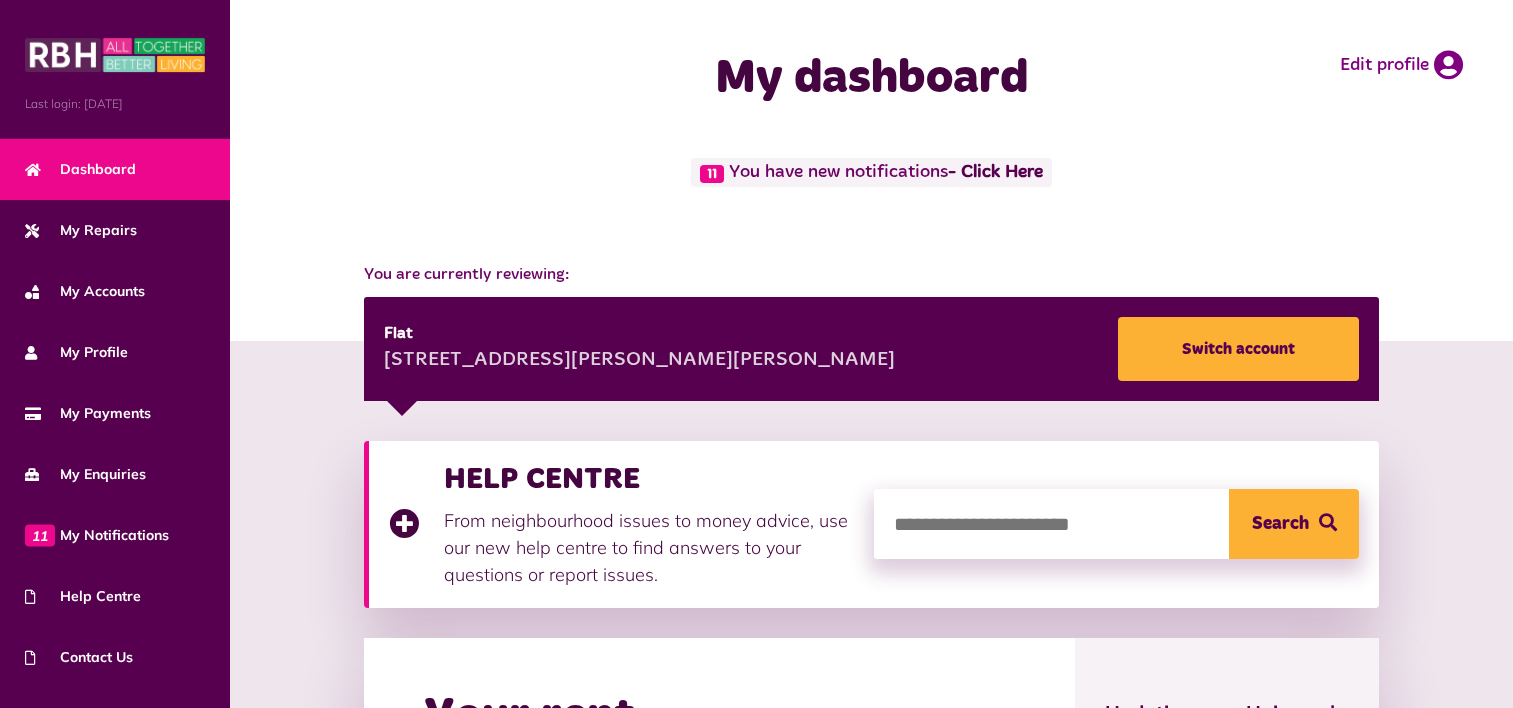 scroll, scrollTop: 0, scrollLeft: 0, axis: both 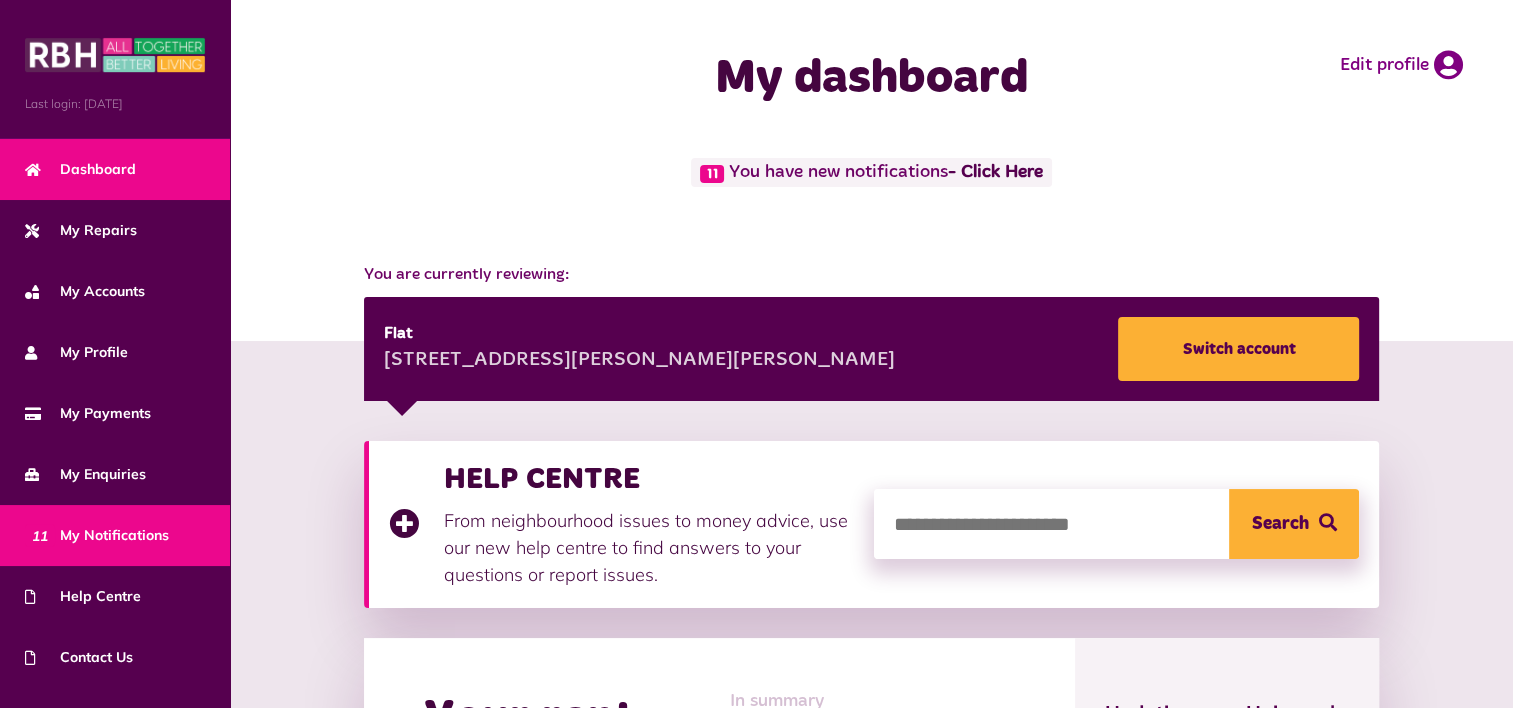 click on "11  My Notifications" at bounding box center [97, 535] 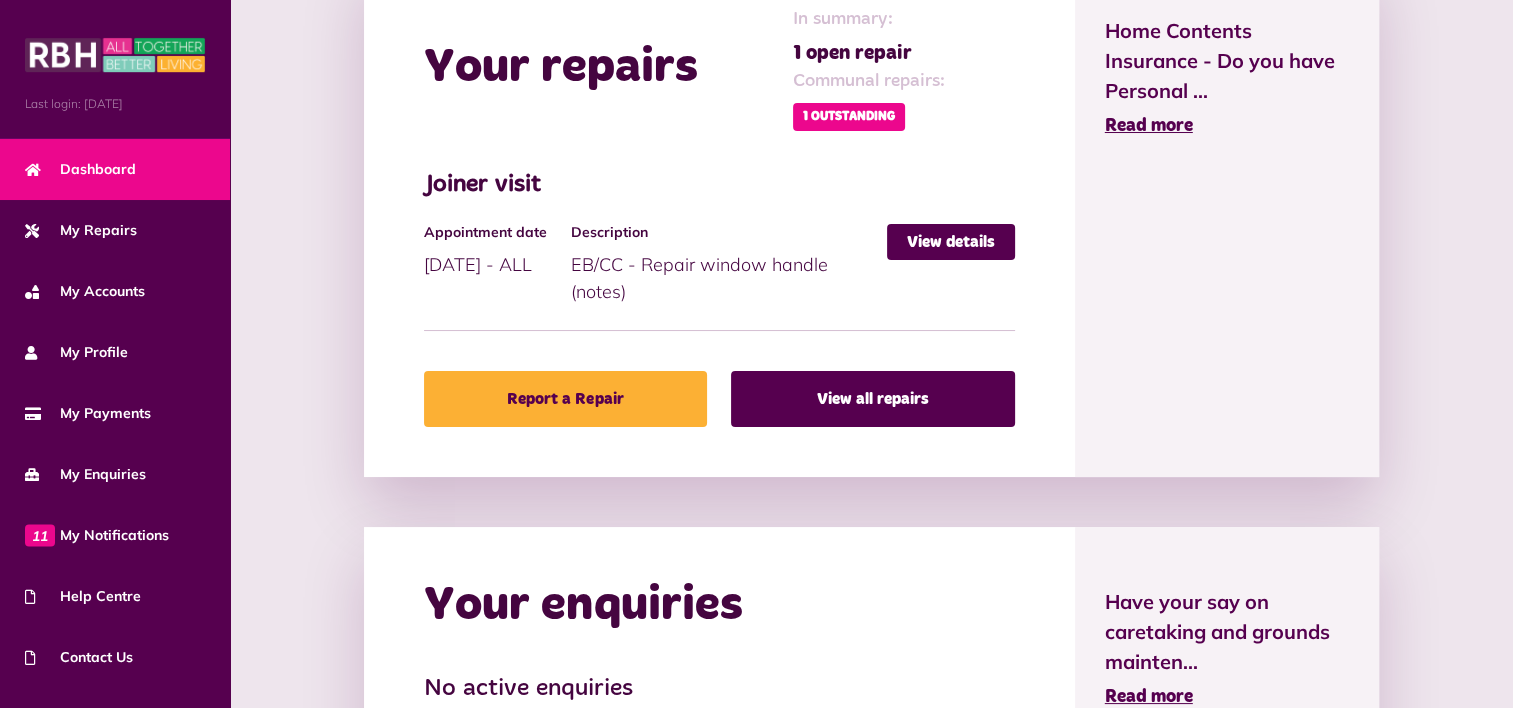 scroll, scrollTop: 1215, scrollLeft: 0, axis: vertical 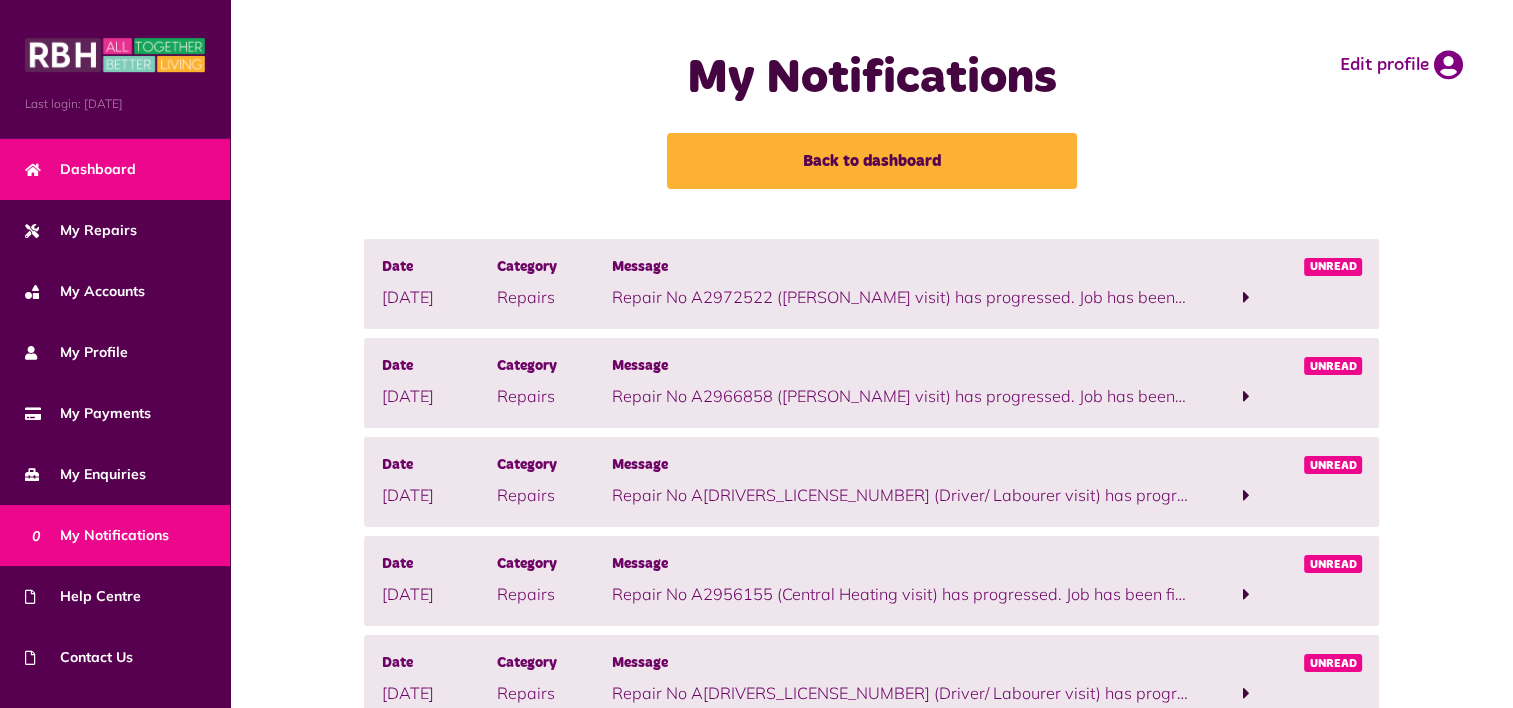 click on "Dashboard" at bounding box center (80, 169) 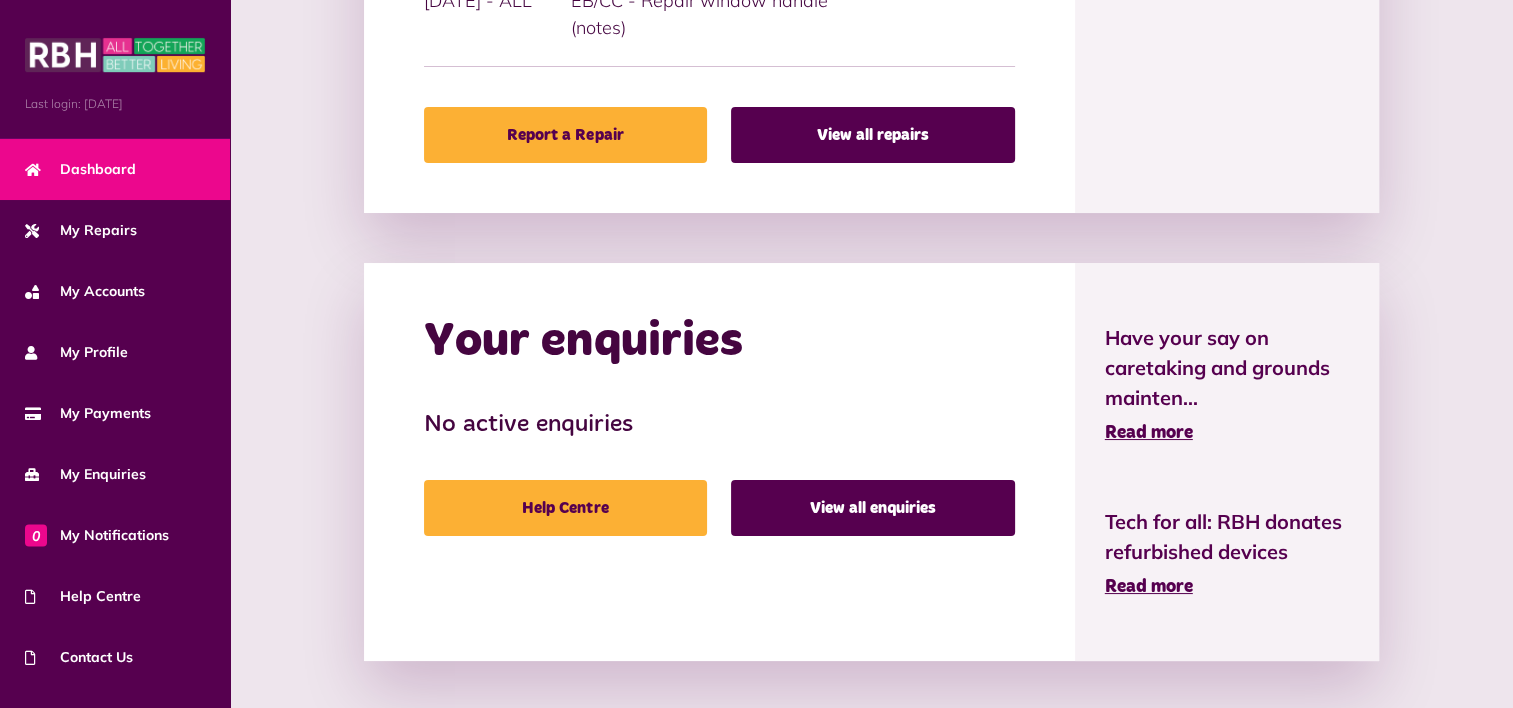 scroll, scrollTop: 1366, scrollLeft: 0, axis: vertical 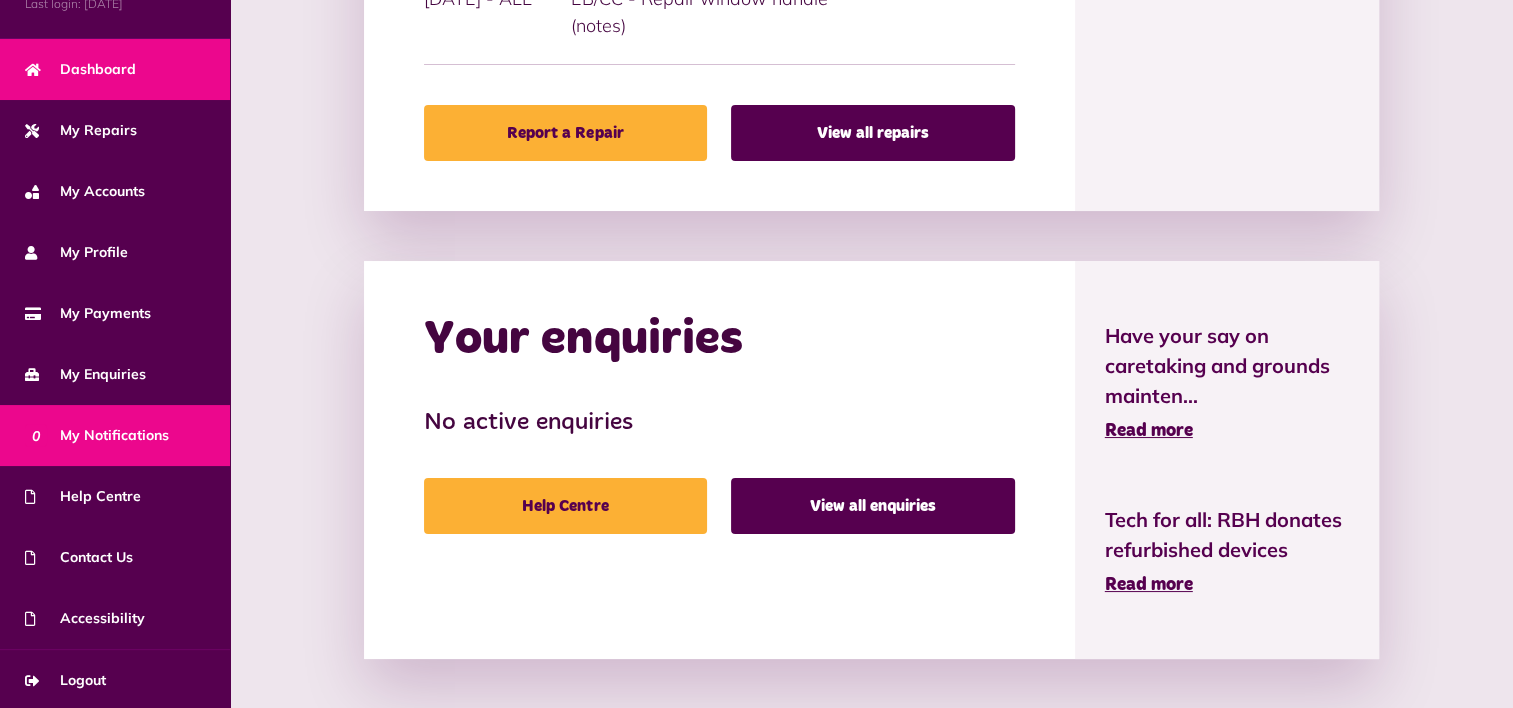 click on "0  My Notifications" at bounding box center (97, 435) 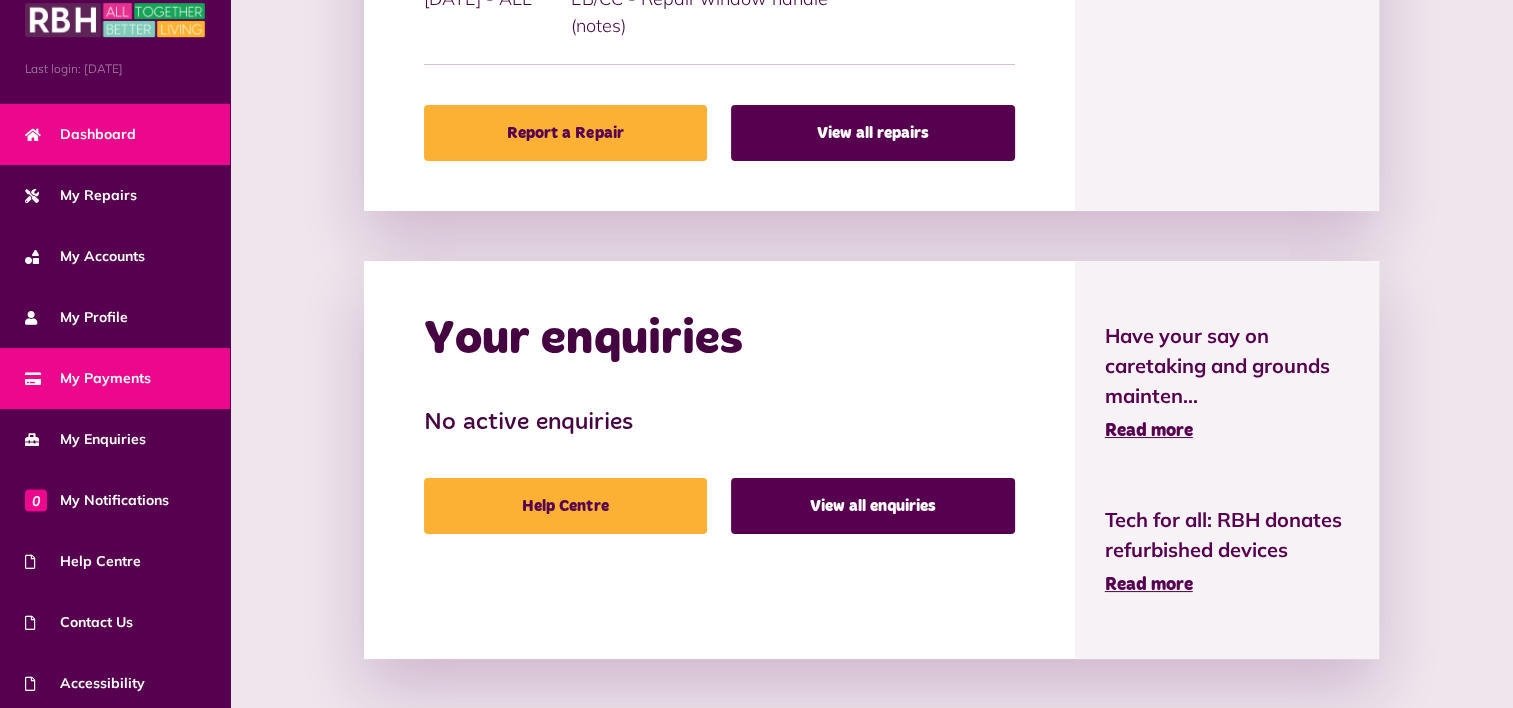 scroll, scrollTop: 0, scrollLeft: 0, axis: both 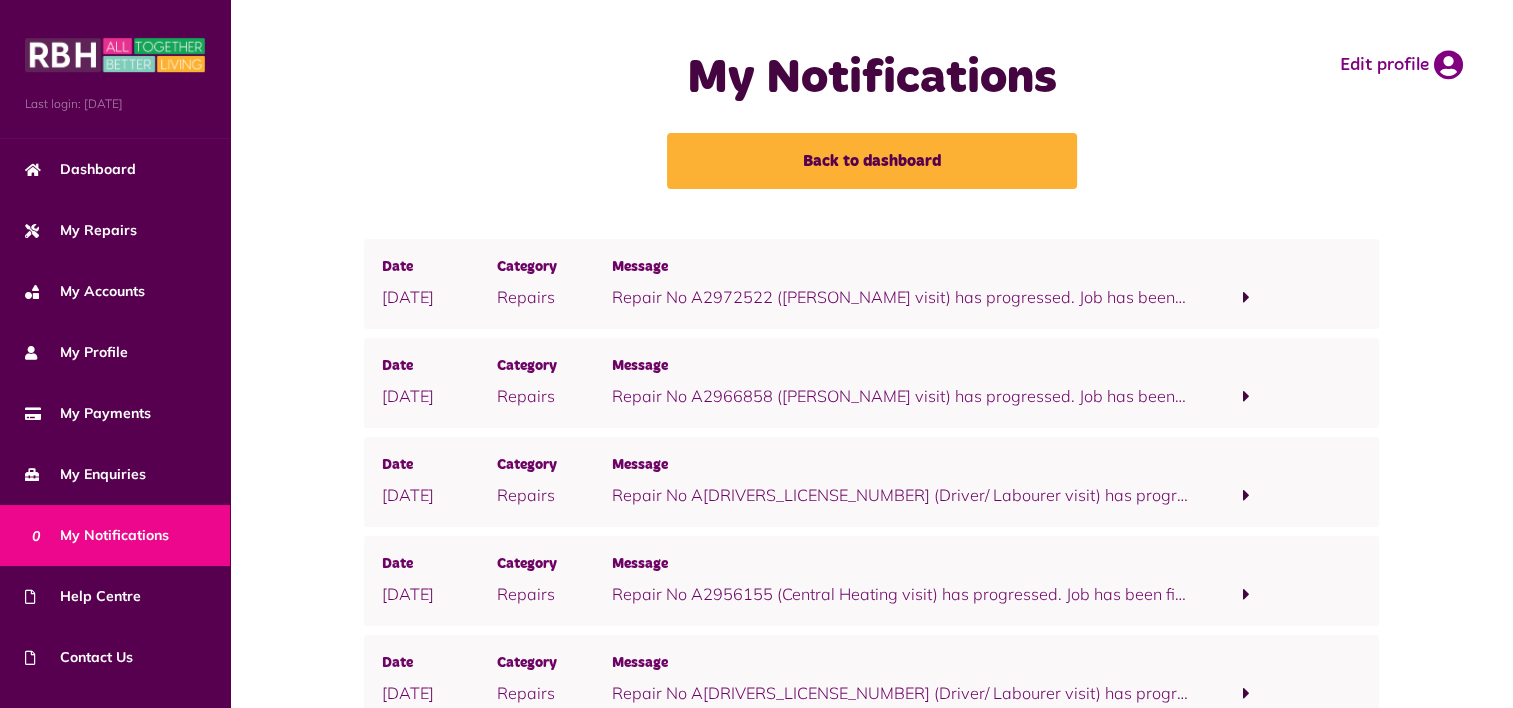 click at bounding box center [1246, 297] 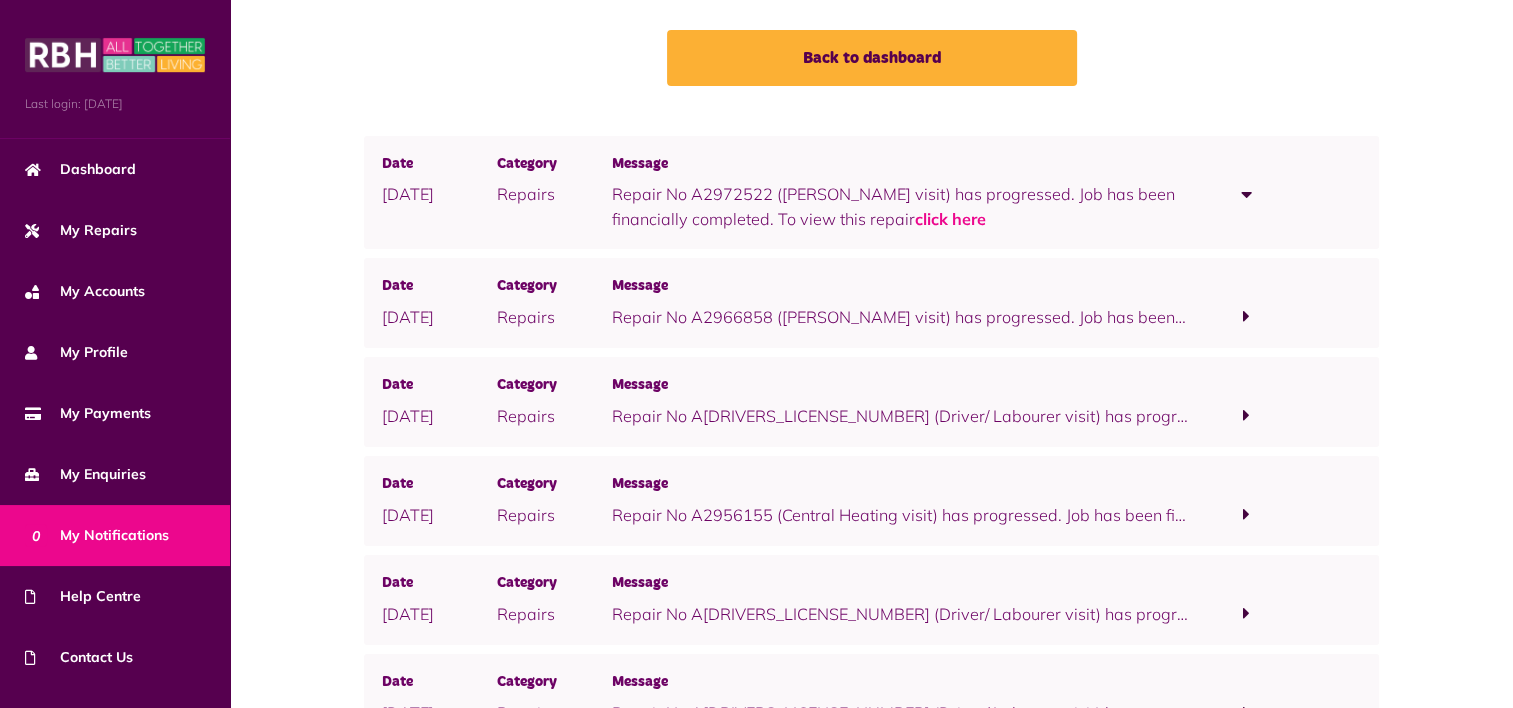 scroll, scrollTop: 203, scrollLeft: 0, axis: vertical 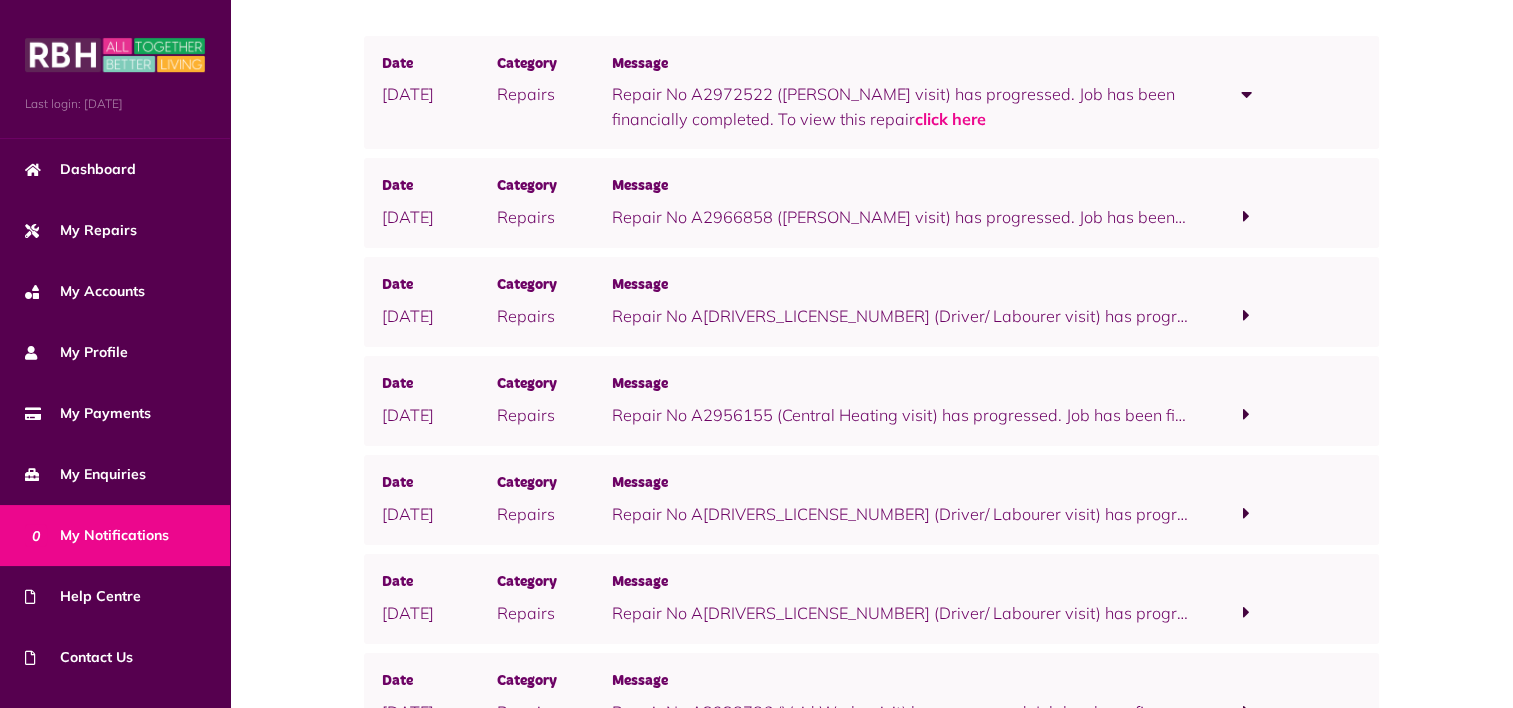 click at bounding box center (1246, 414) 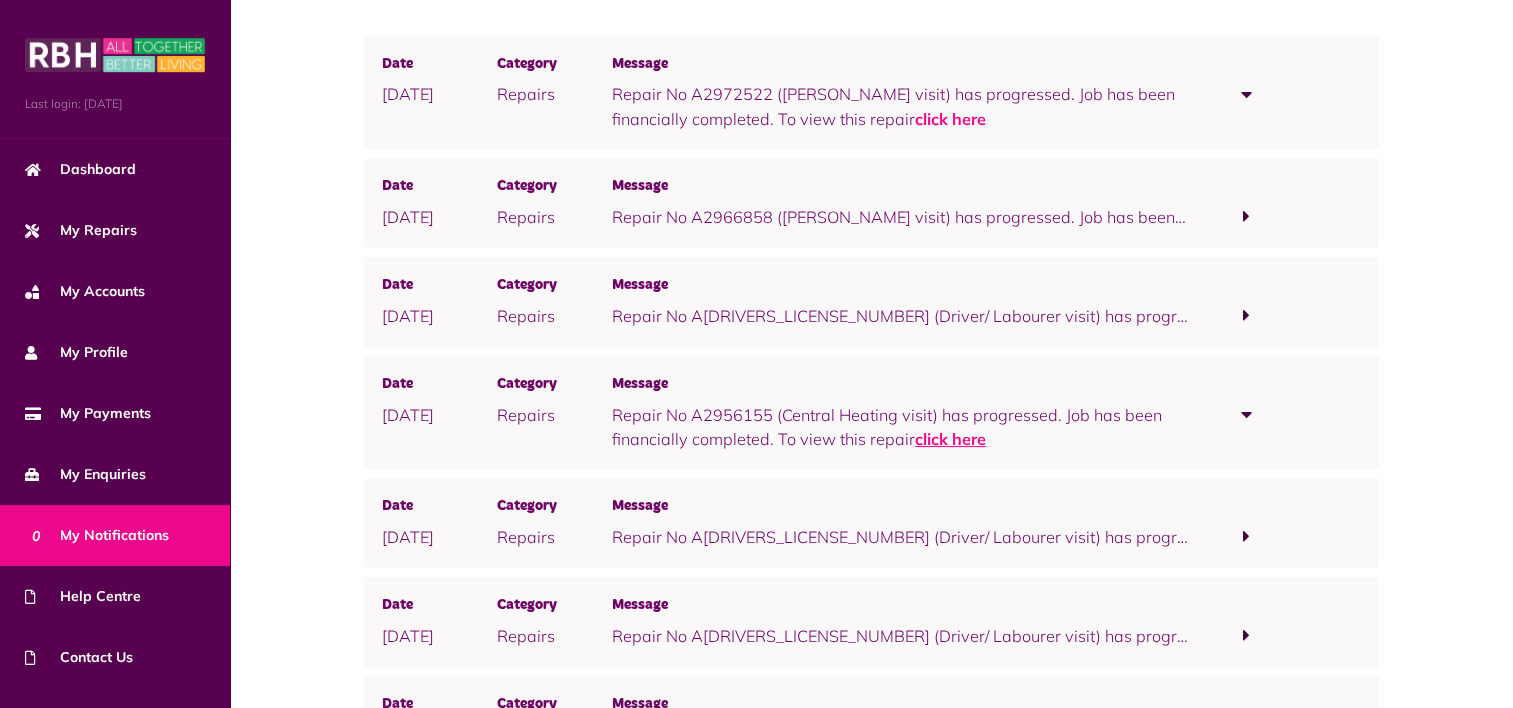 click on "click here" at bounding box center (950, 439) 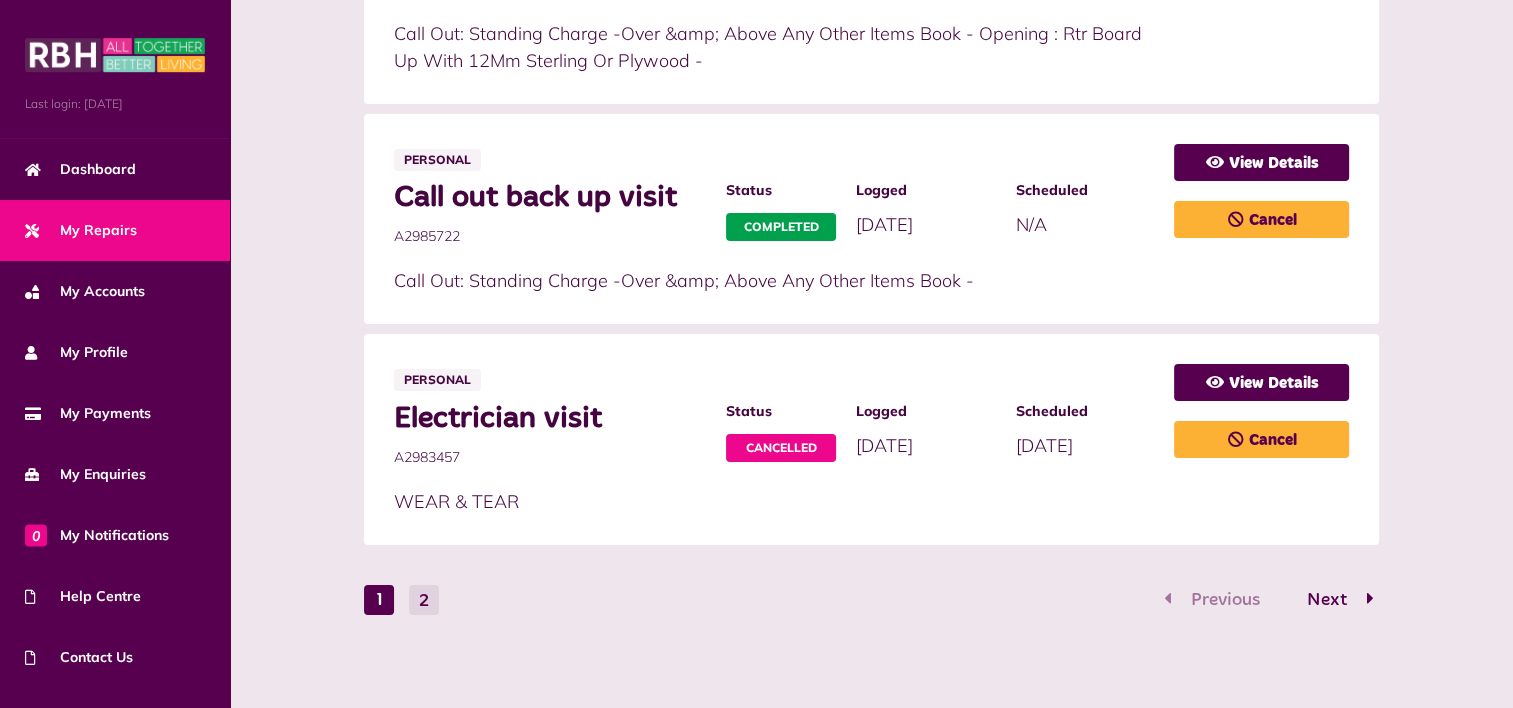 scroll, scrollTop: 1381, scrollLeft: 0, axis: vertical 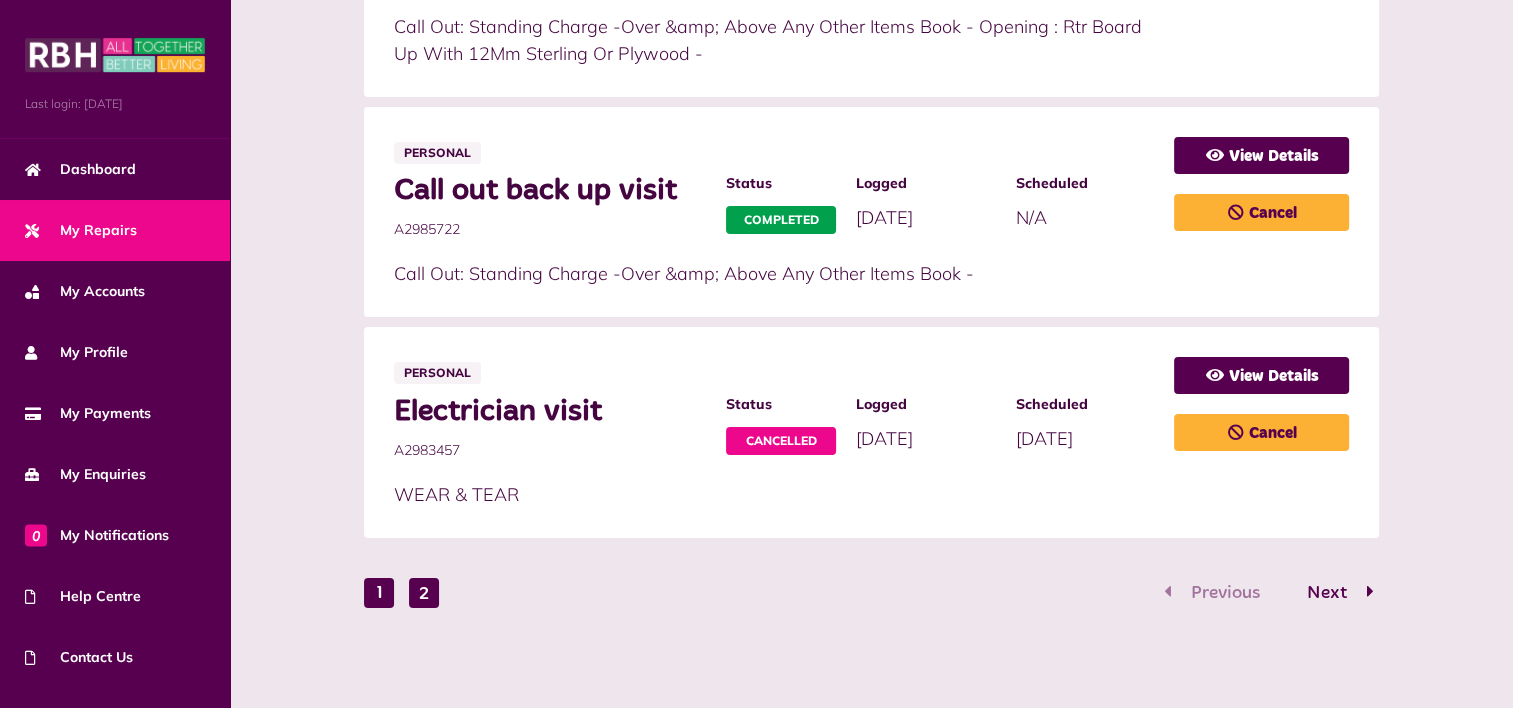 click on "2" at bounding box center [424, 593] 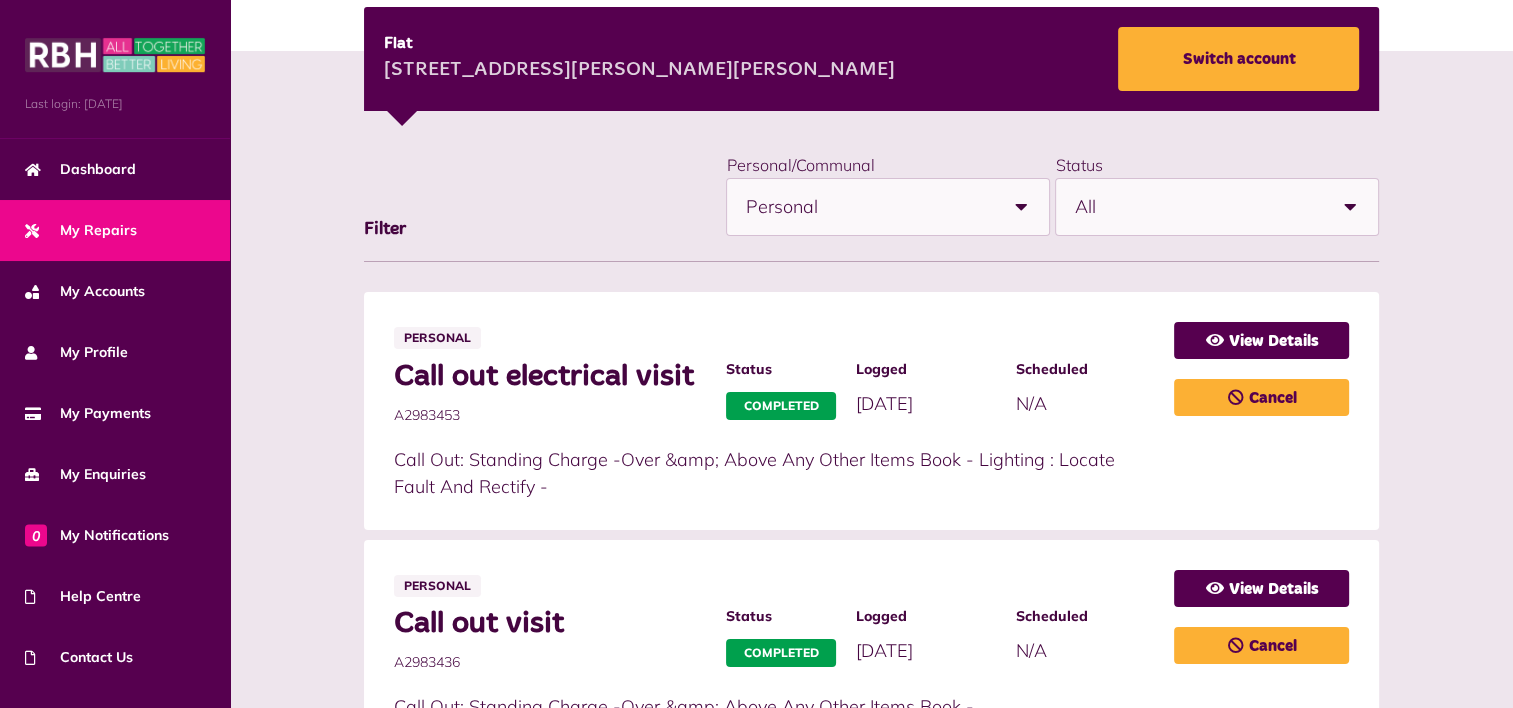 scroll, scrollTop: 240, scrollLeft: 0, axis: vertical 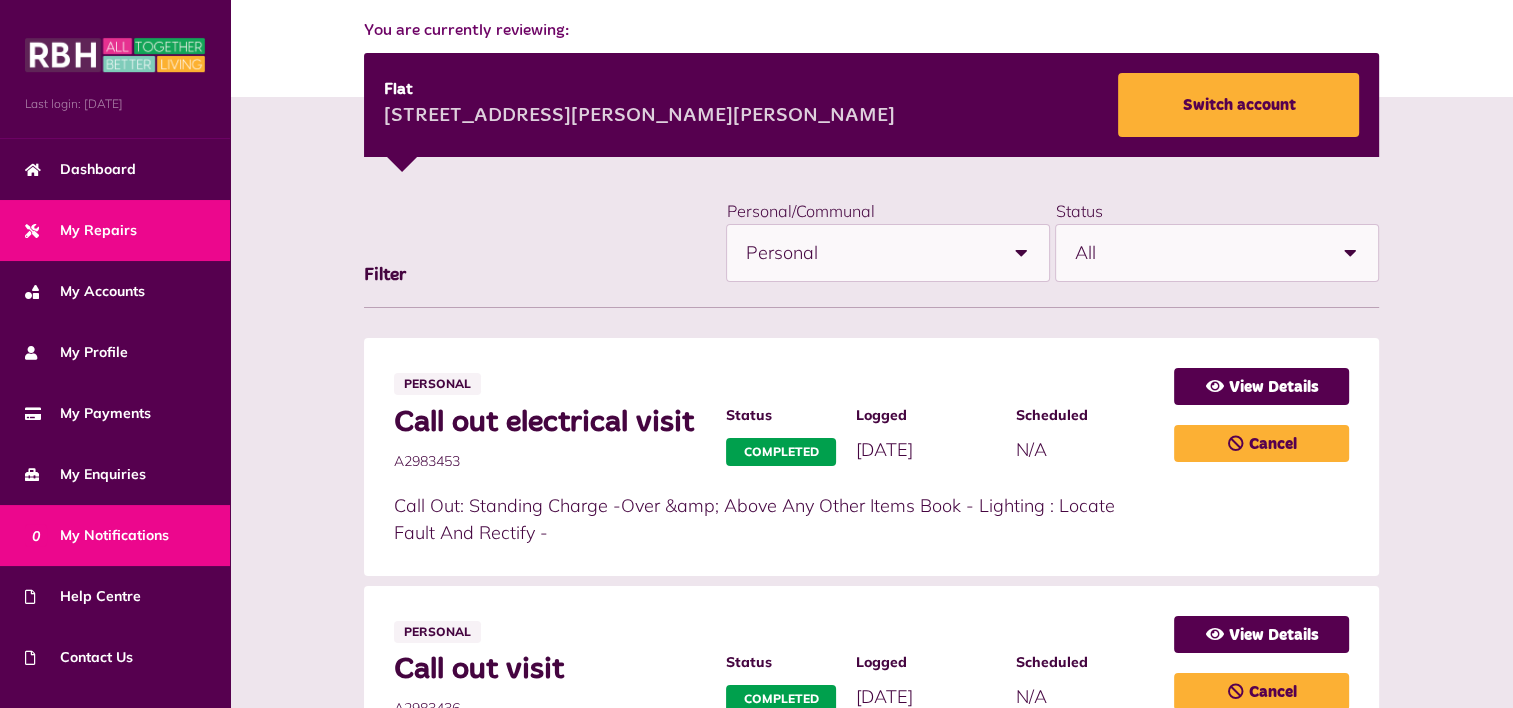 click on "0  My Notifications" at bounding box center [115, 535] 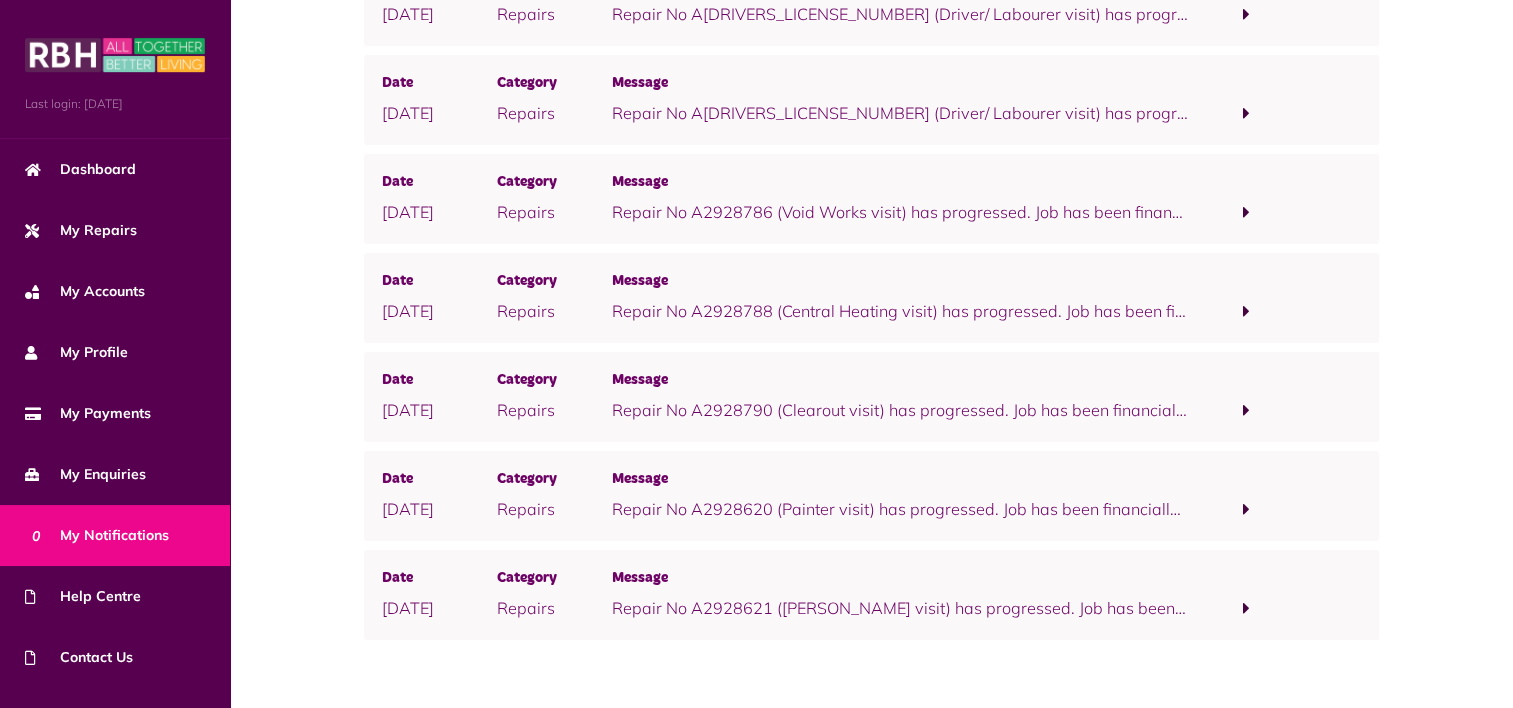 scroll, scrollTop: 680, scrollLeft: 0, axis: vertical 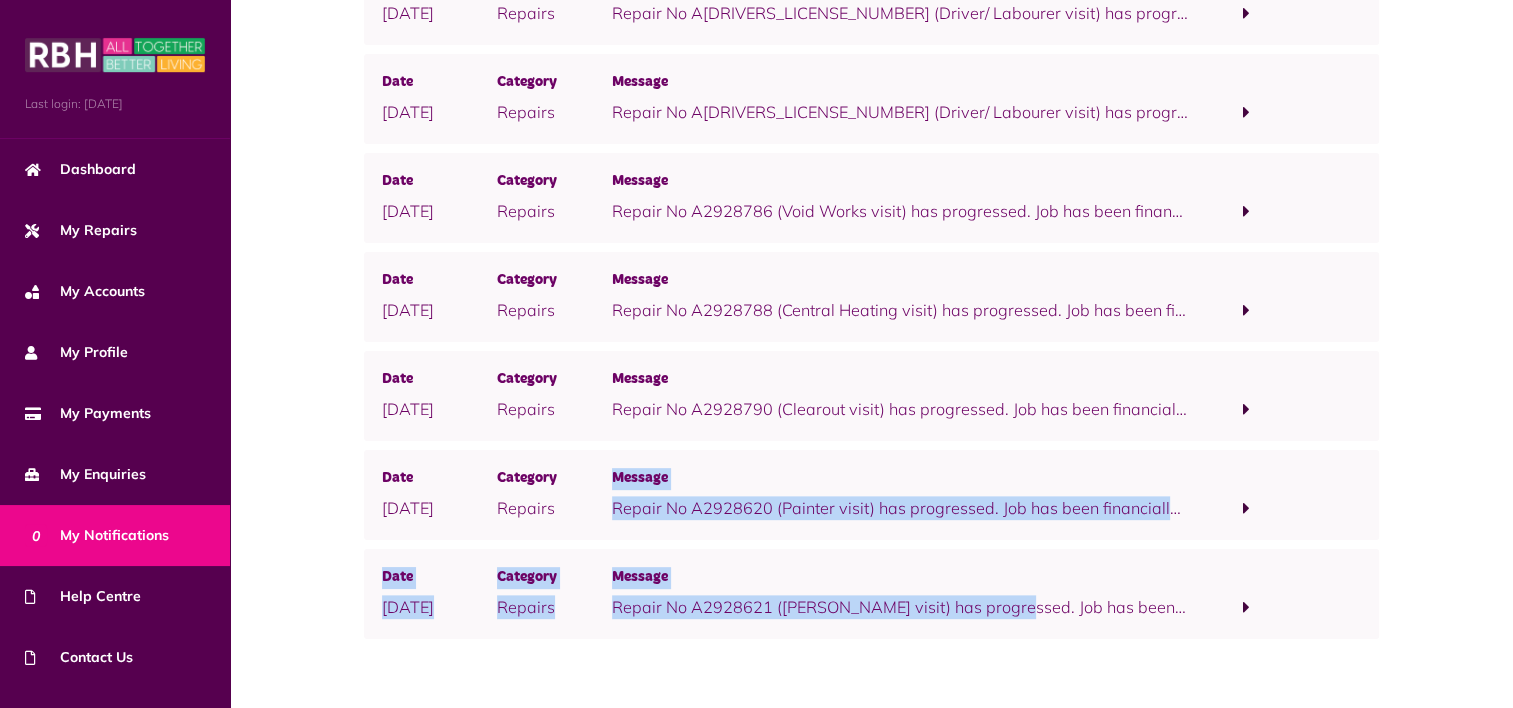 drag, startPoint x: 769, startPoint y: 605, endPoint x: 603, endPoint y: 528, distance: 182.98907 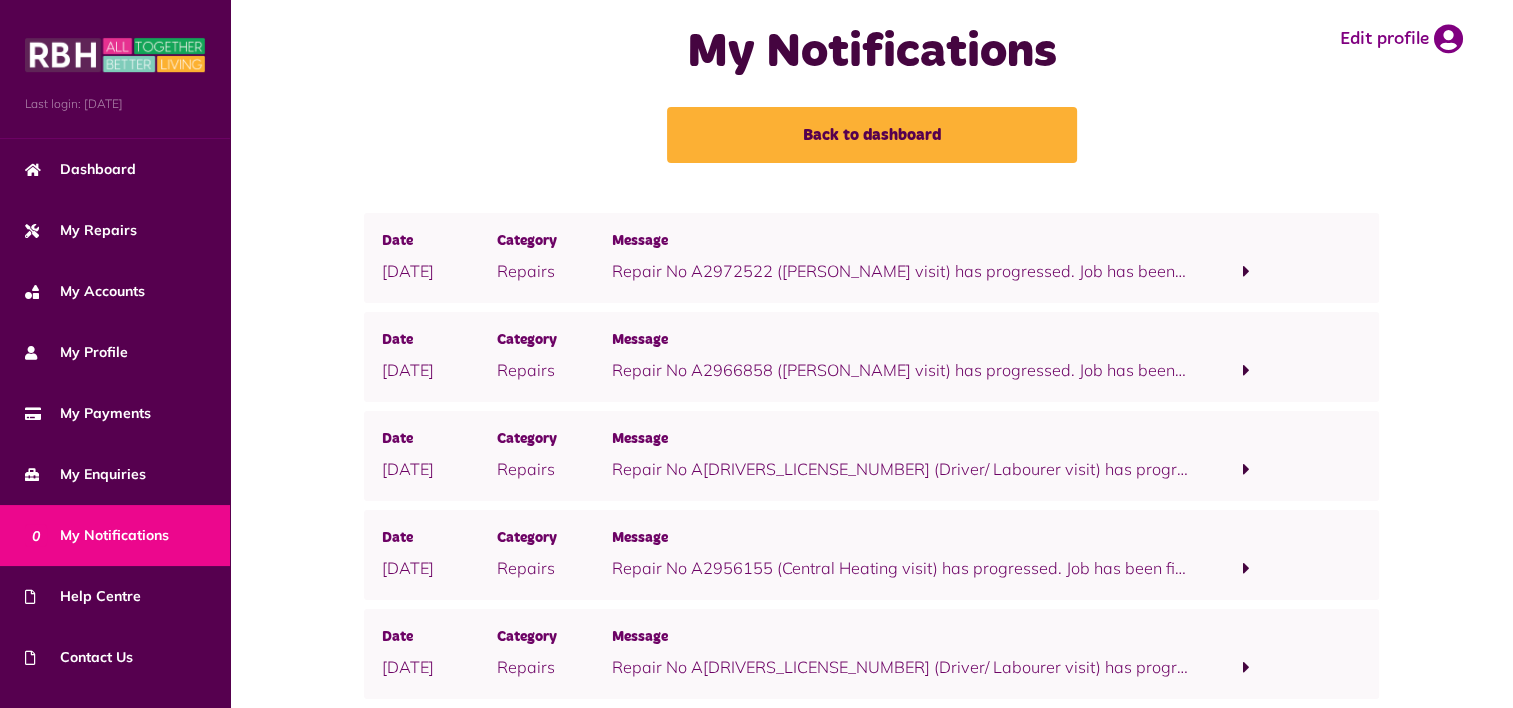 scroll, scrollTop: 0, scrollLeft: 0, axis: both 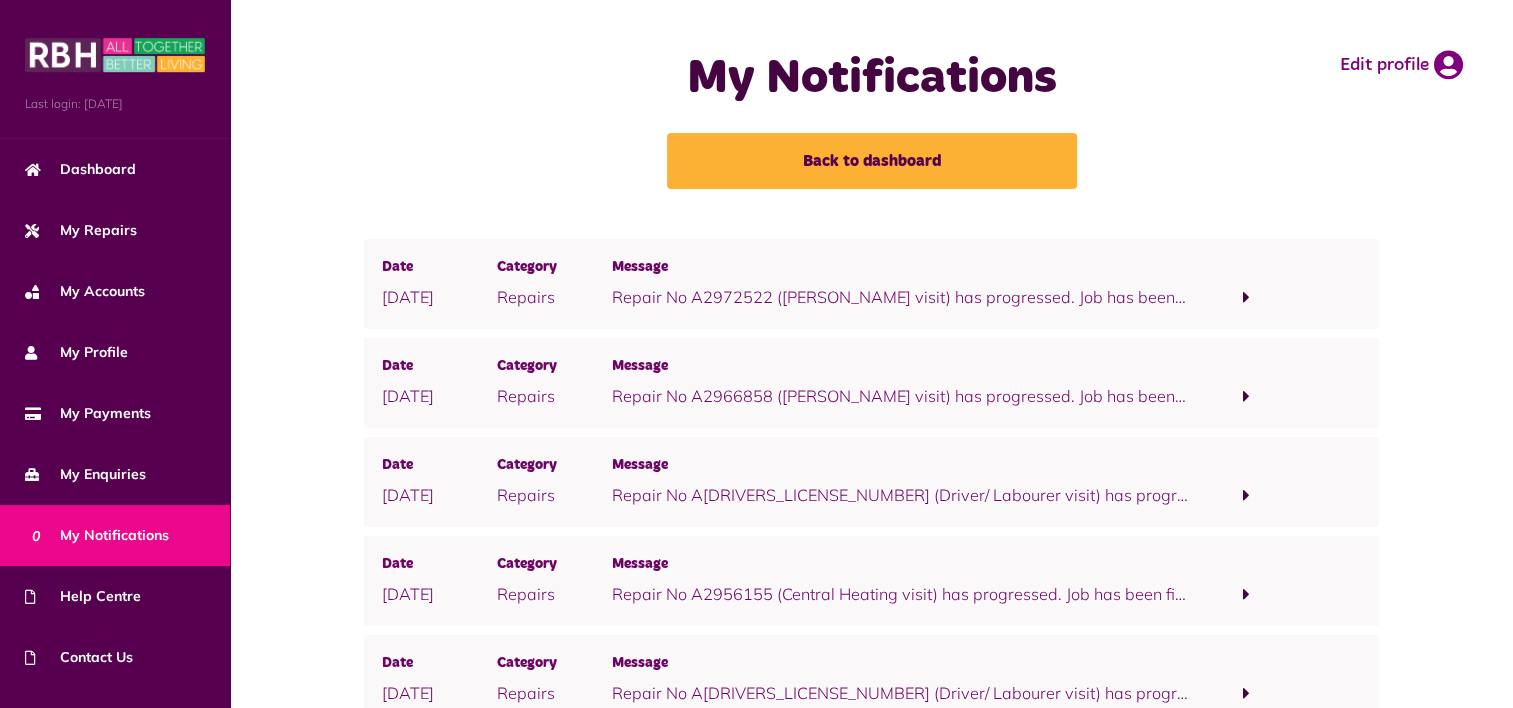 click at bounding box center (1246, 297) 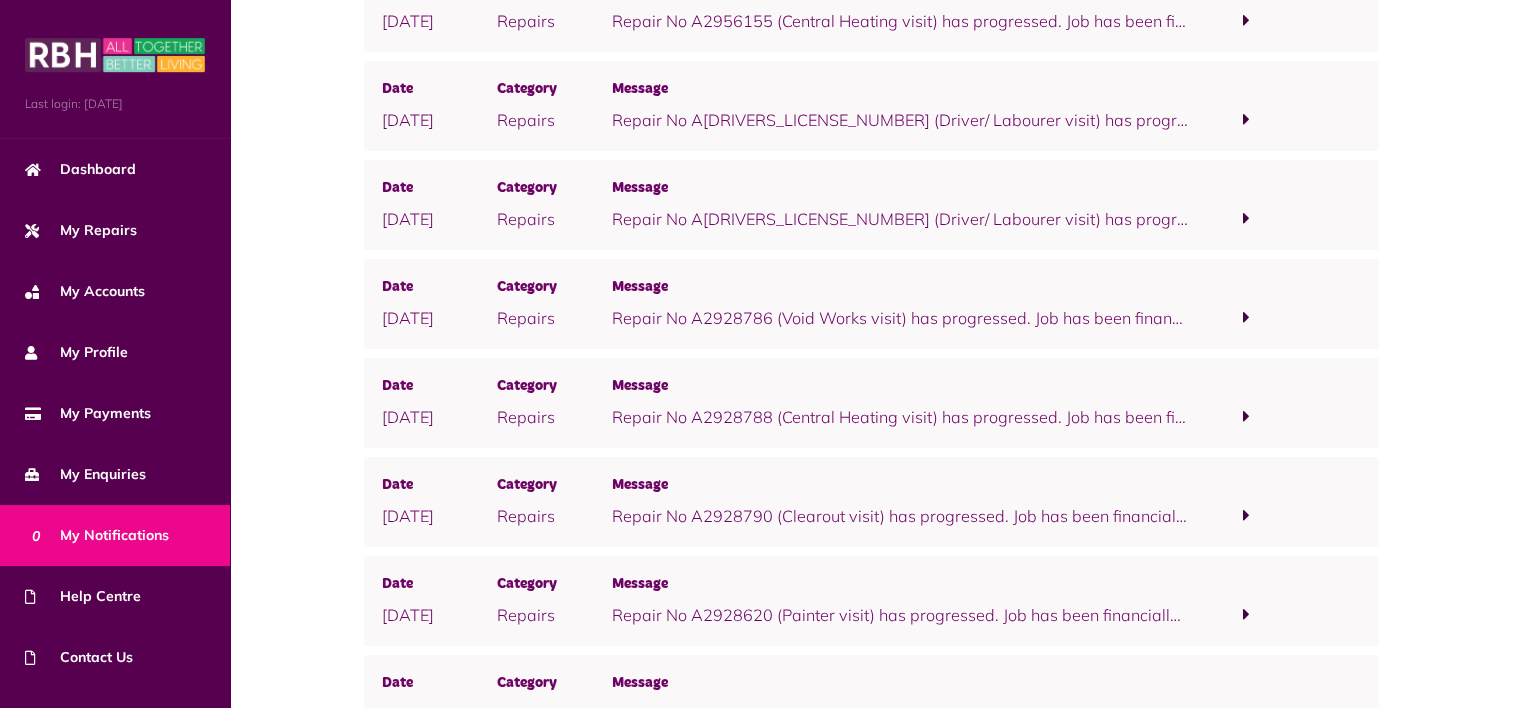 scroll, scrollTop: 600, scrollLeft: 0, axis: vertical 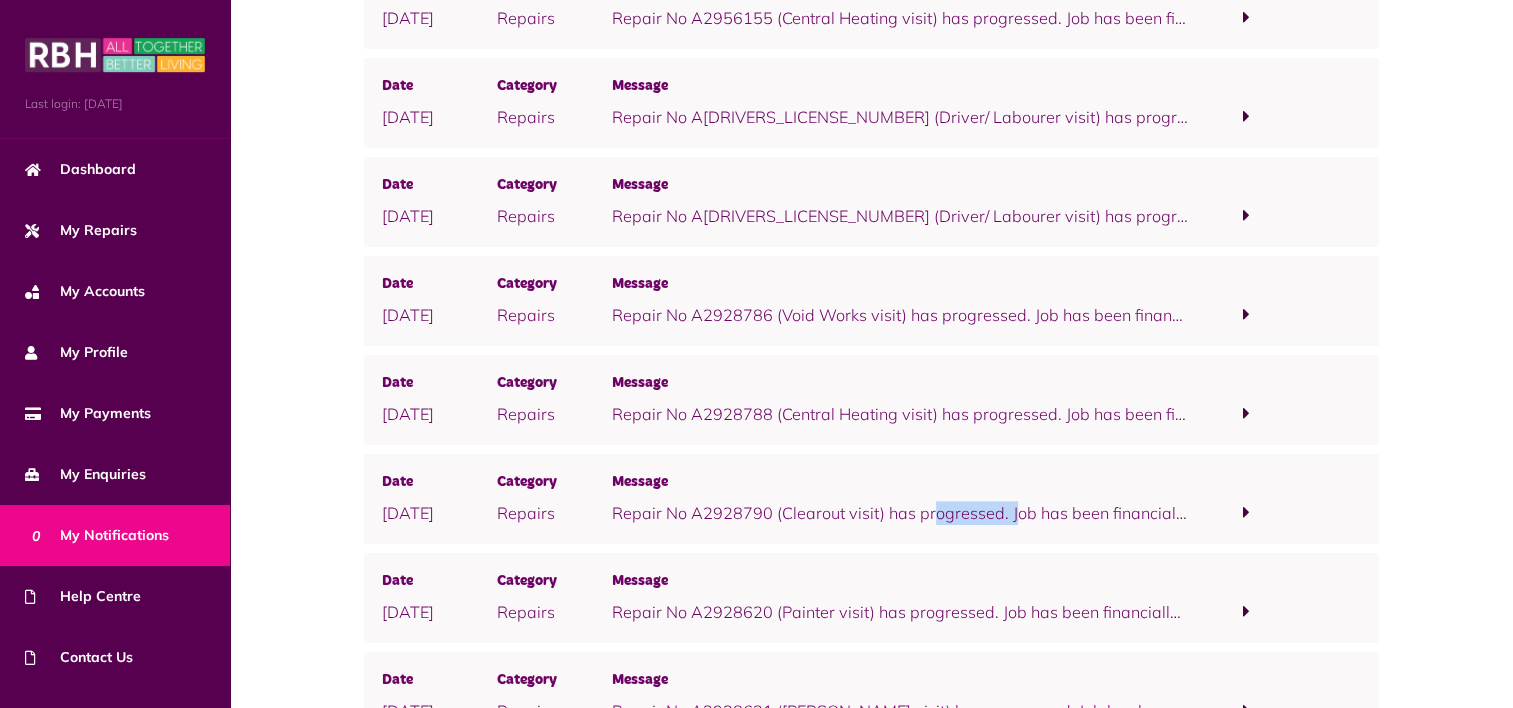 drag, startPoint x: 687, startPoint y: 507, endPoint x: 776, endPoint y: 520, distance: 89.94443 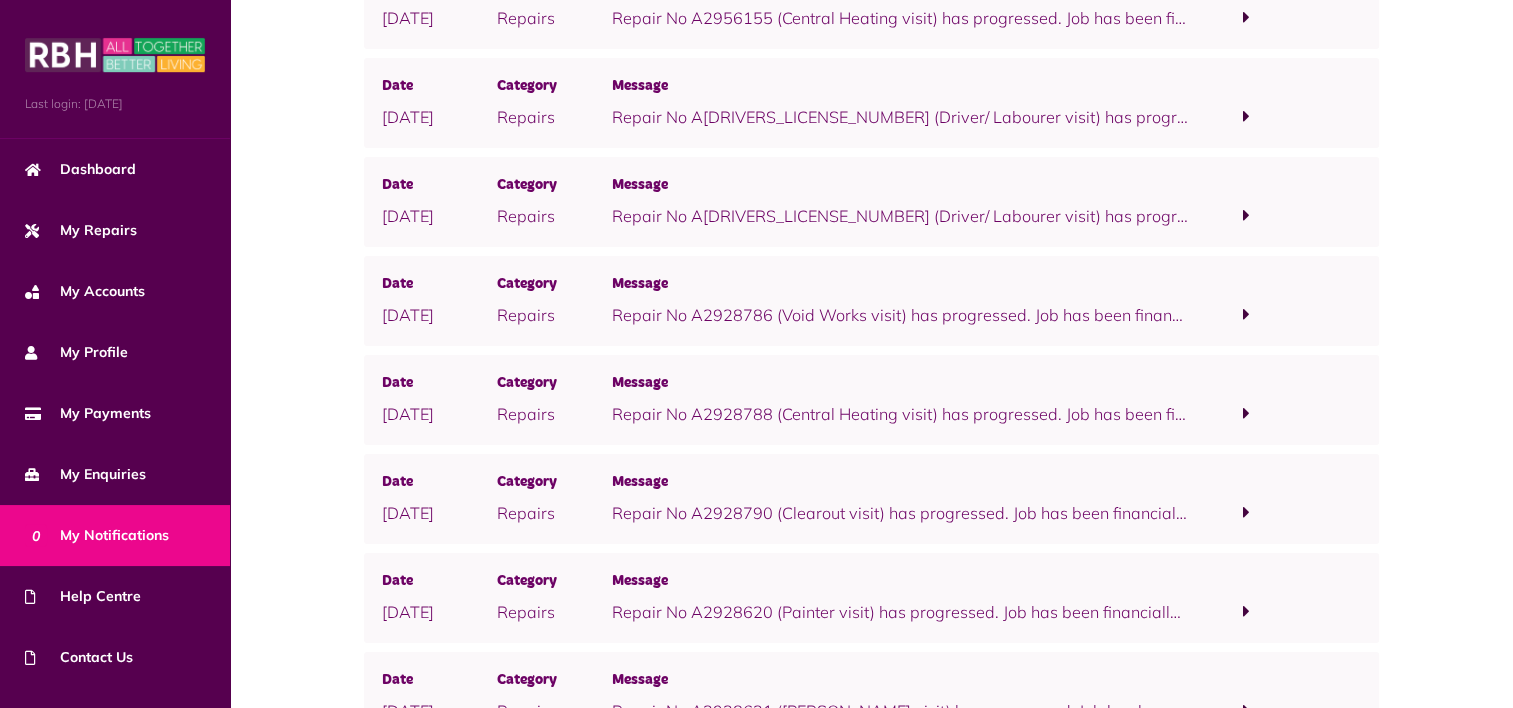 click on "Date
08/07/2025
Category
Repairs
Message
Repair No A2972522 (Joiner visit) has progressed. Job has been financially completed. To view this repair
click here
Date
08/07/2025
Category Repairs Message" at bounding box center [871, 195] 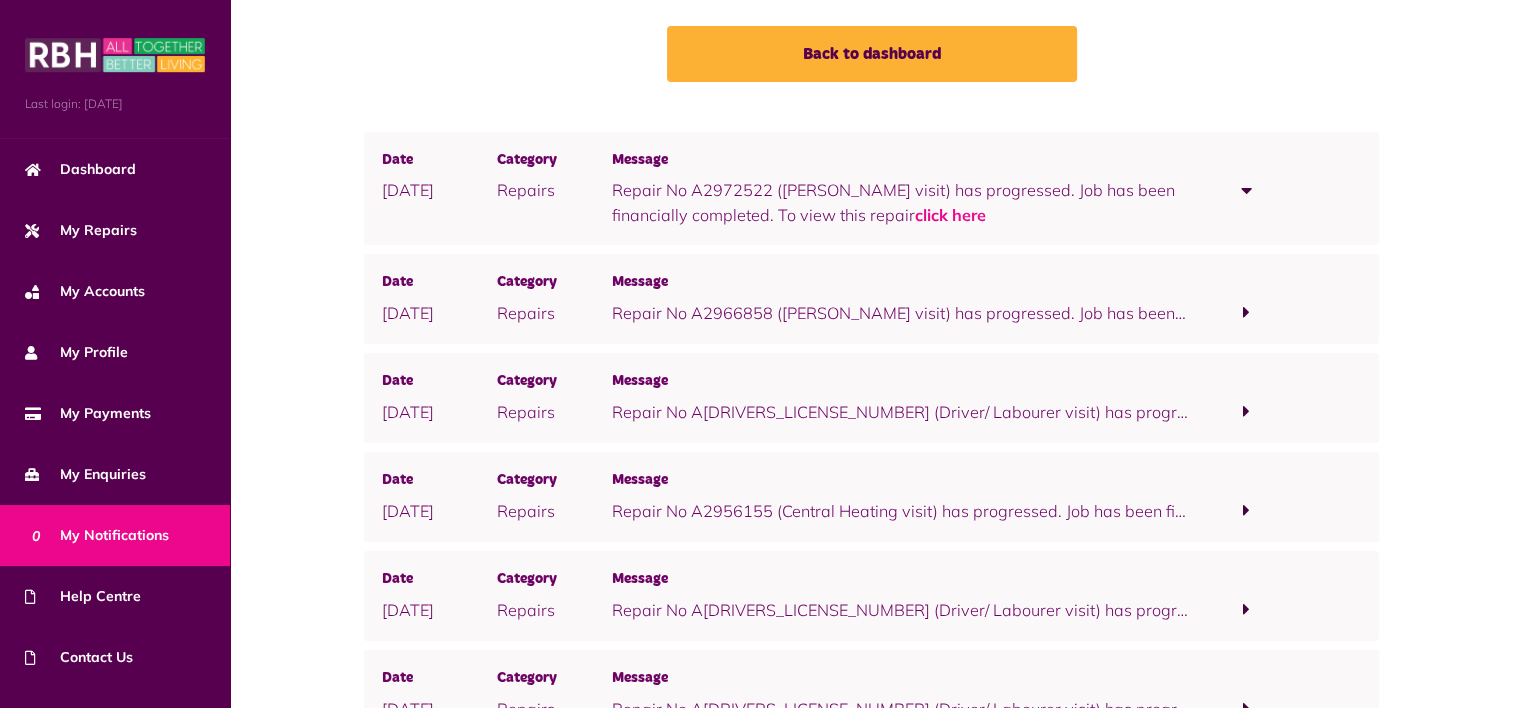 scroll, scrollTop: 0, scrollLeft: 0, axis: both 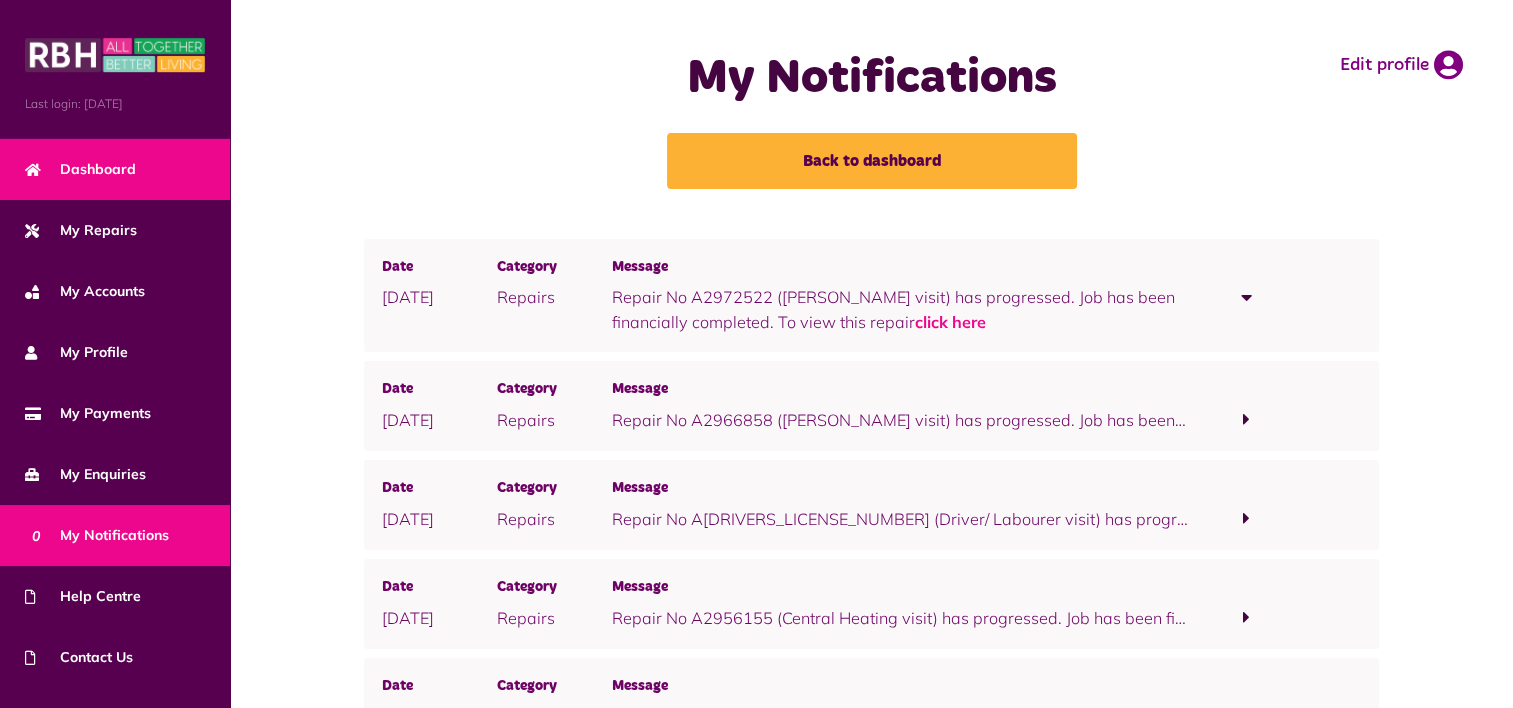 click on "Dashboard" at bounding box center (115, 169) 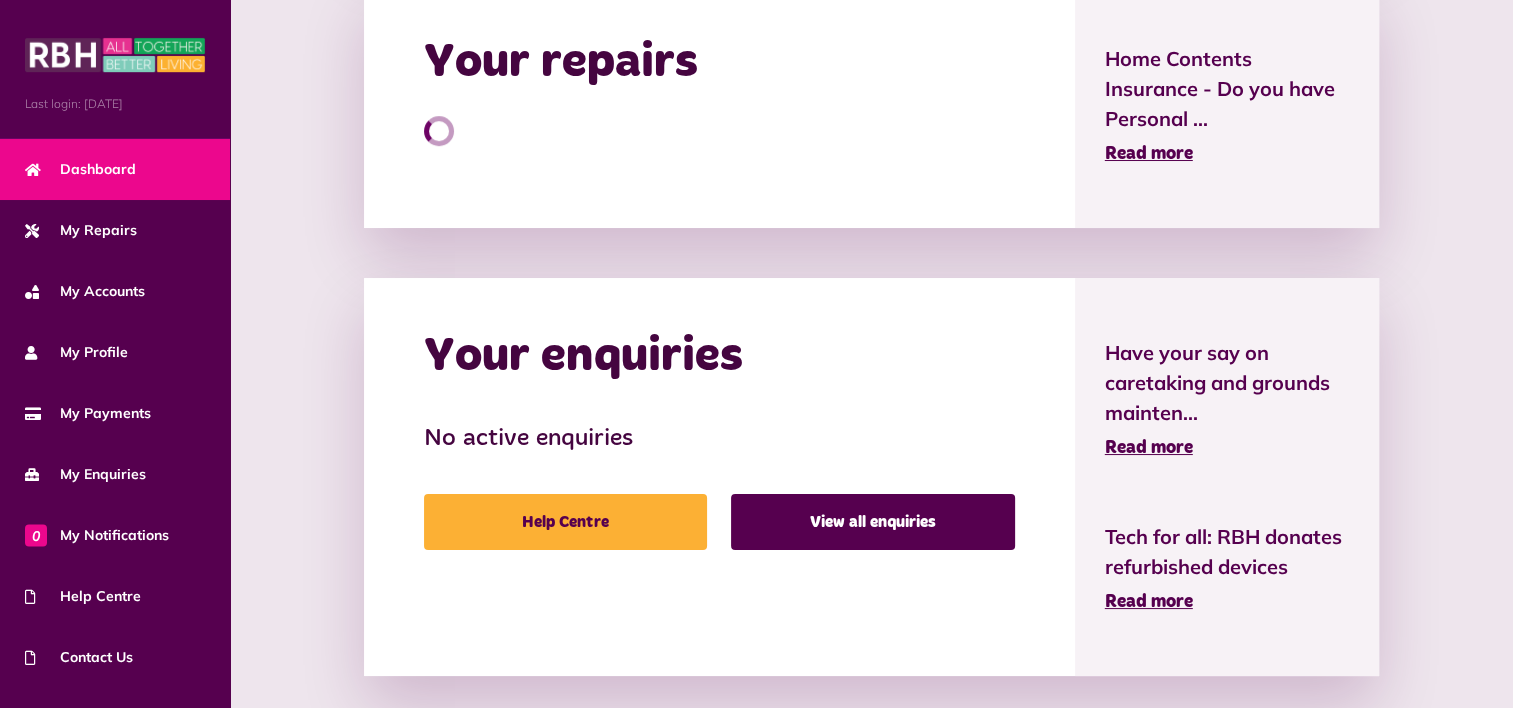 scroll, scrollTop: 1088, scrollLeft: 0, axis: vertical 